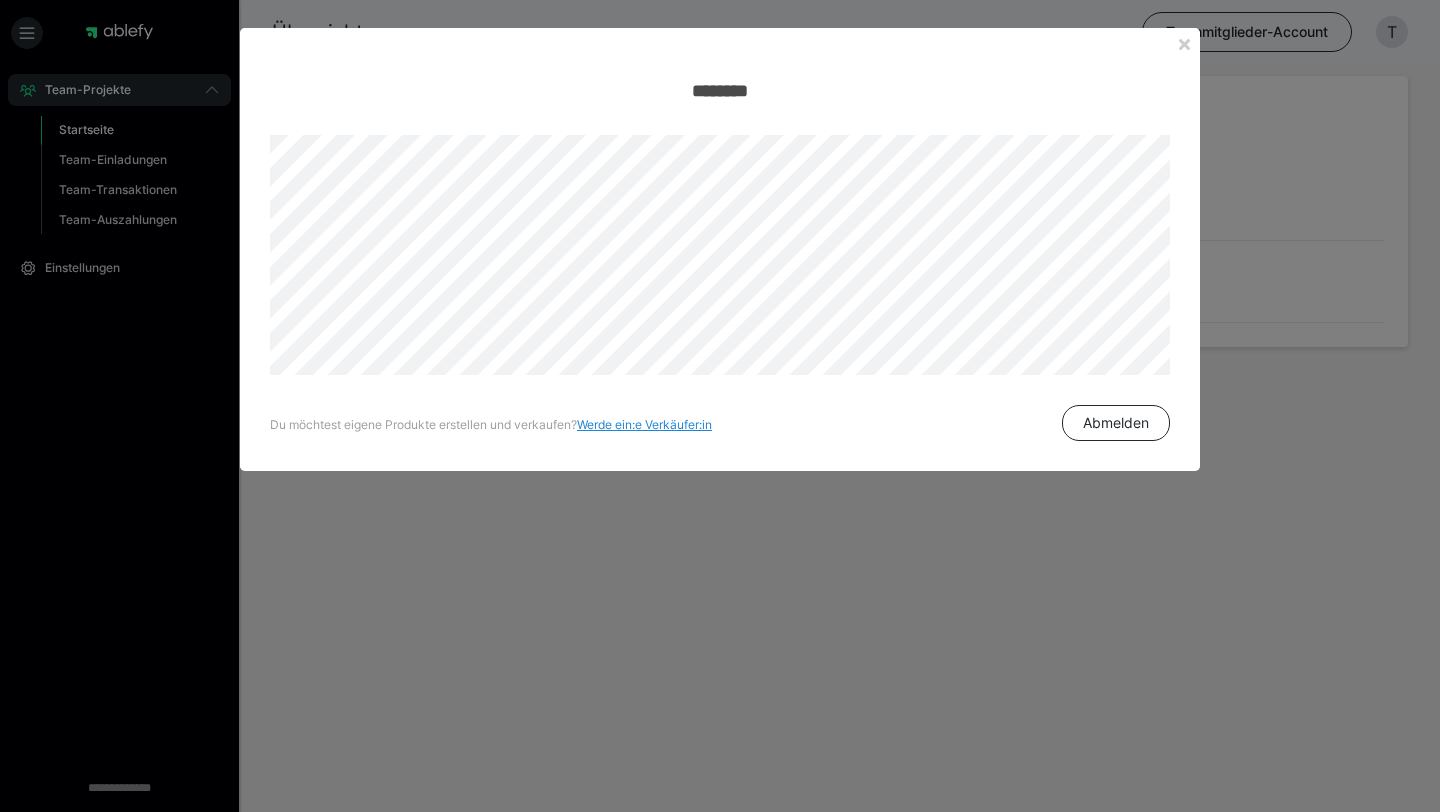 scroll, scrollTop: 0, scrollLeft: 0, axis: both 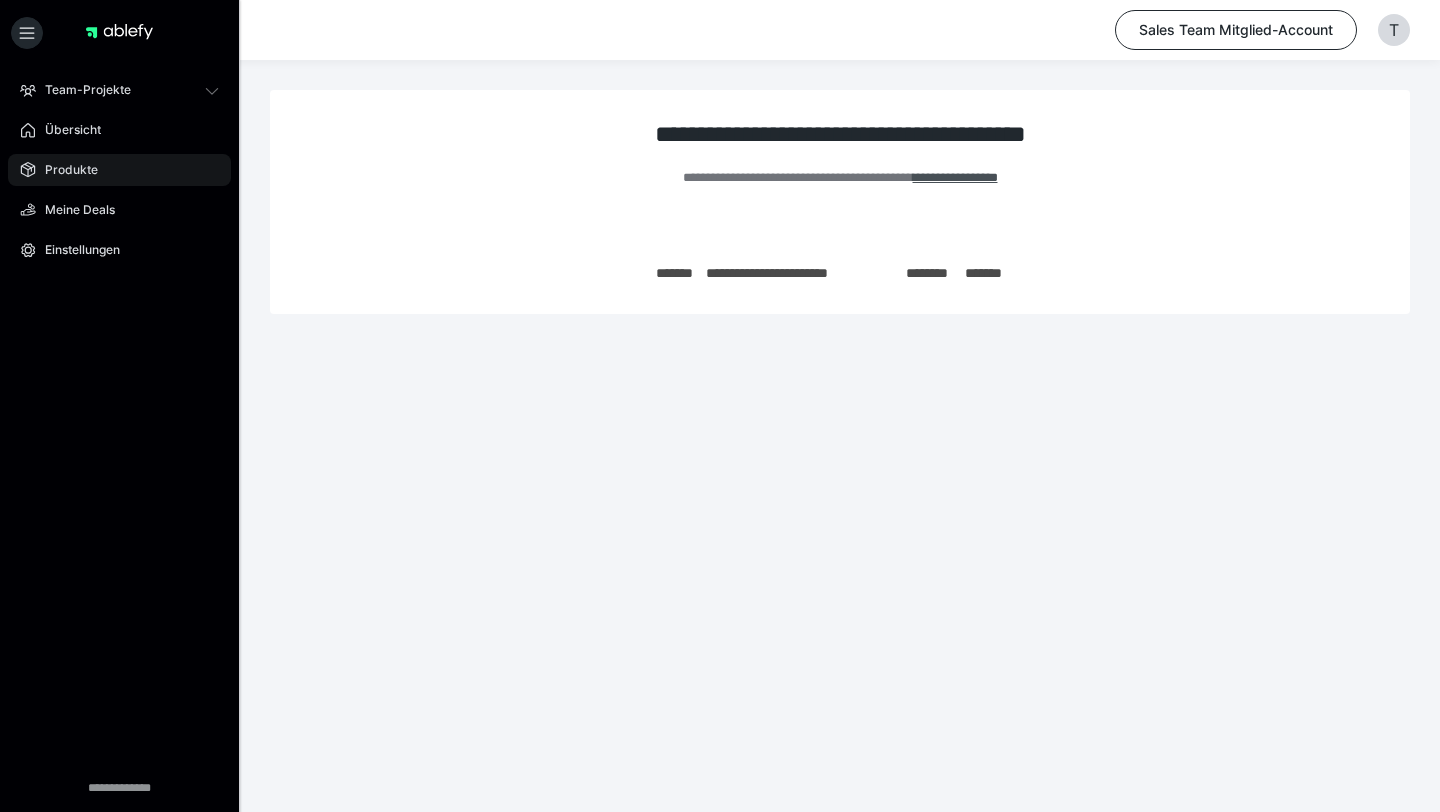 click on "Produkte" at bounding box center [64, 170] 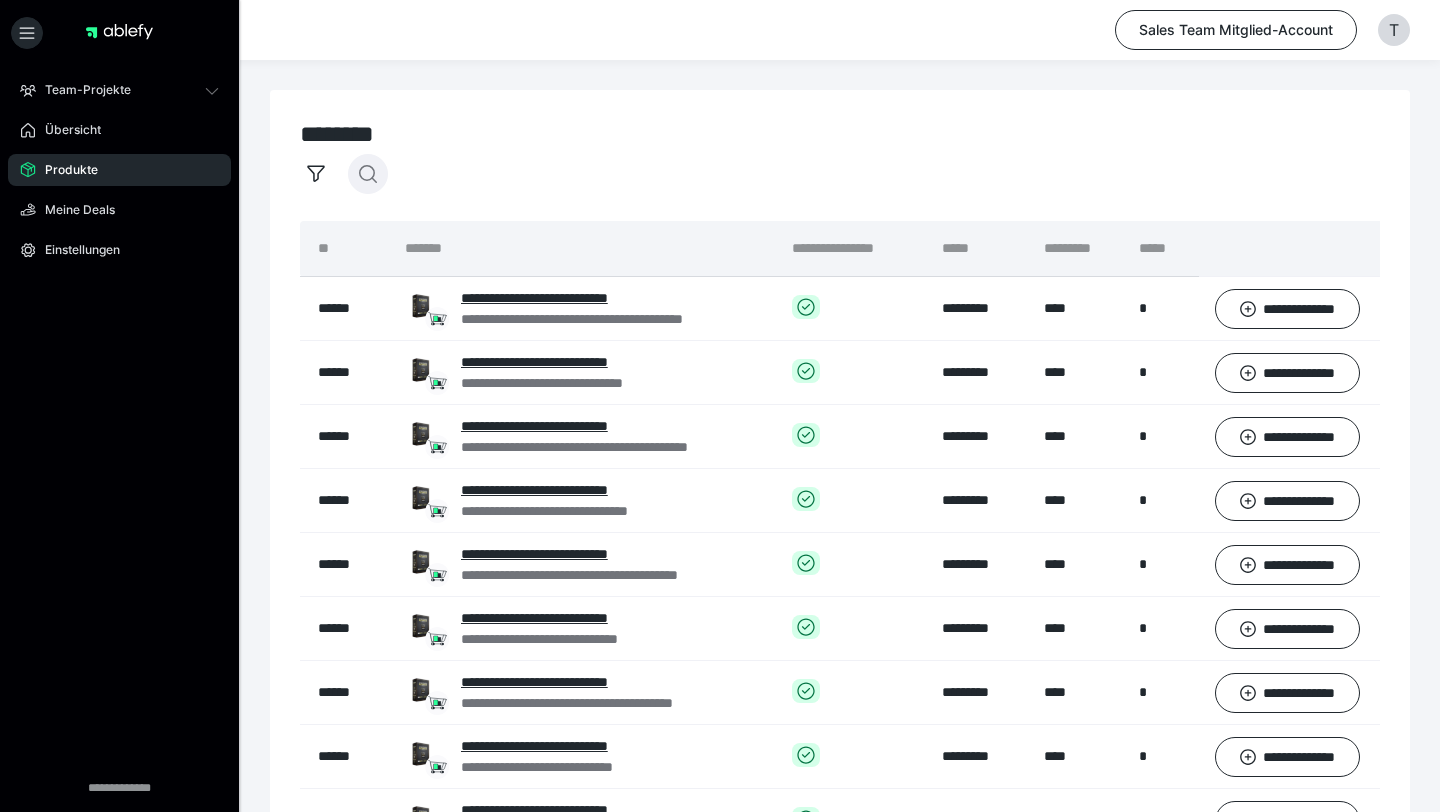 click at bounding box center (368, 174) 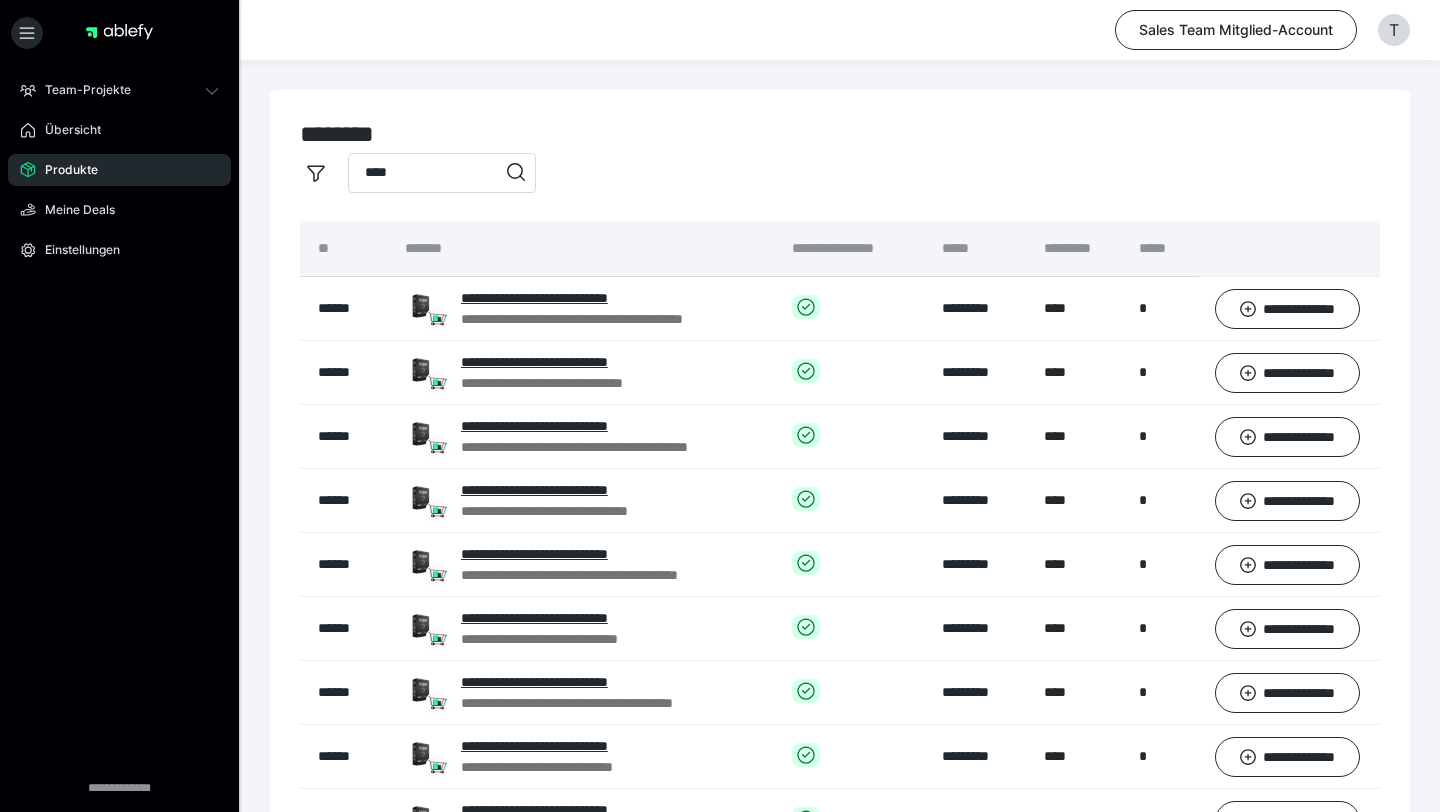 type on "****" 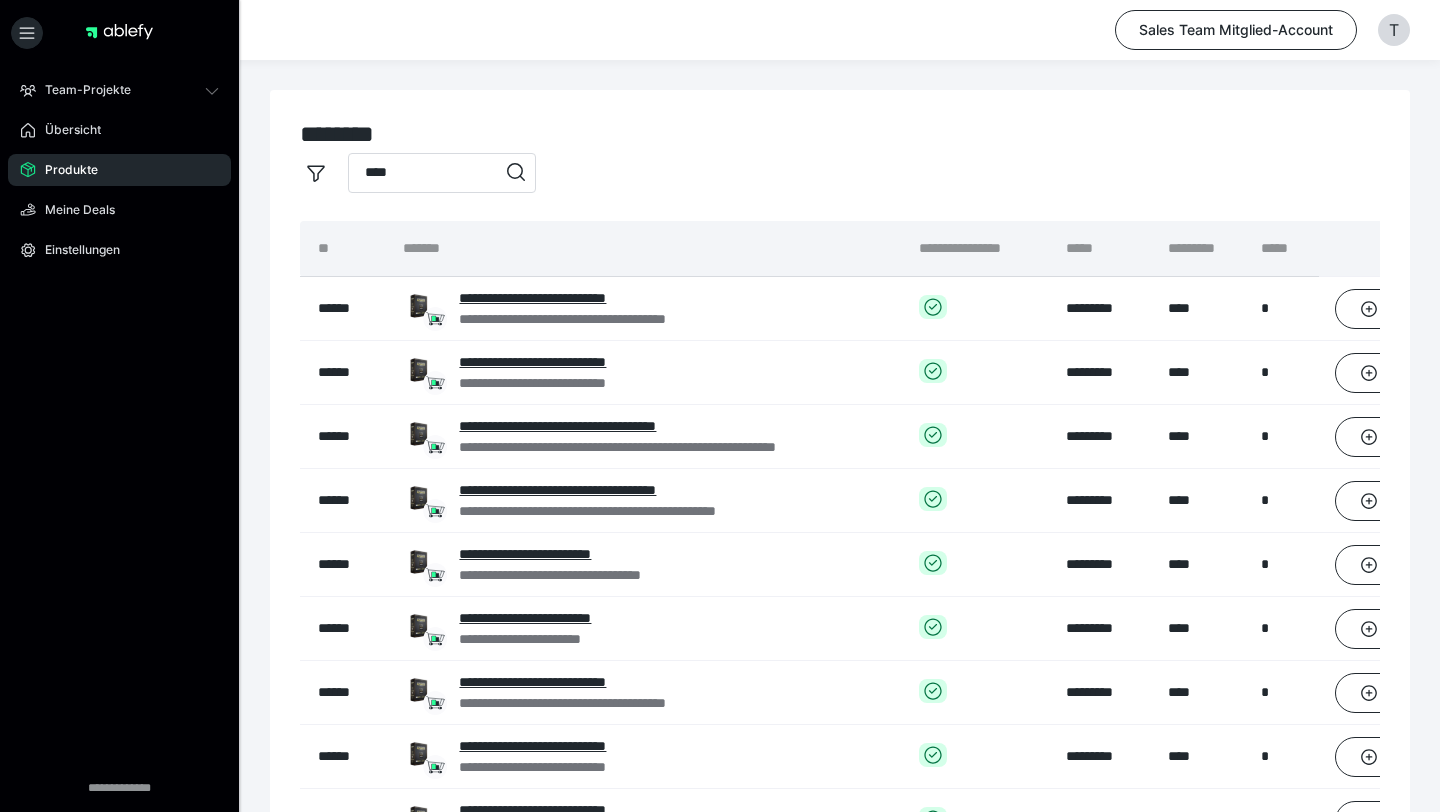 scroll, scrollTop: 353, scrollLeft: 0, axis: vertical 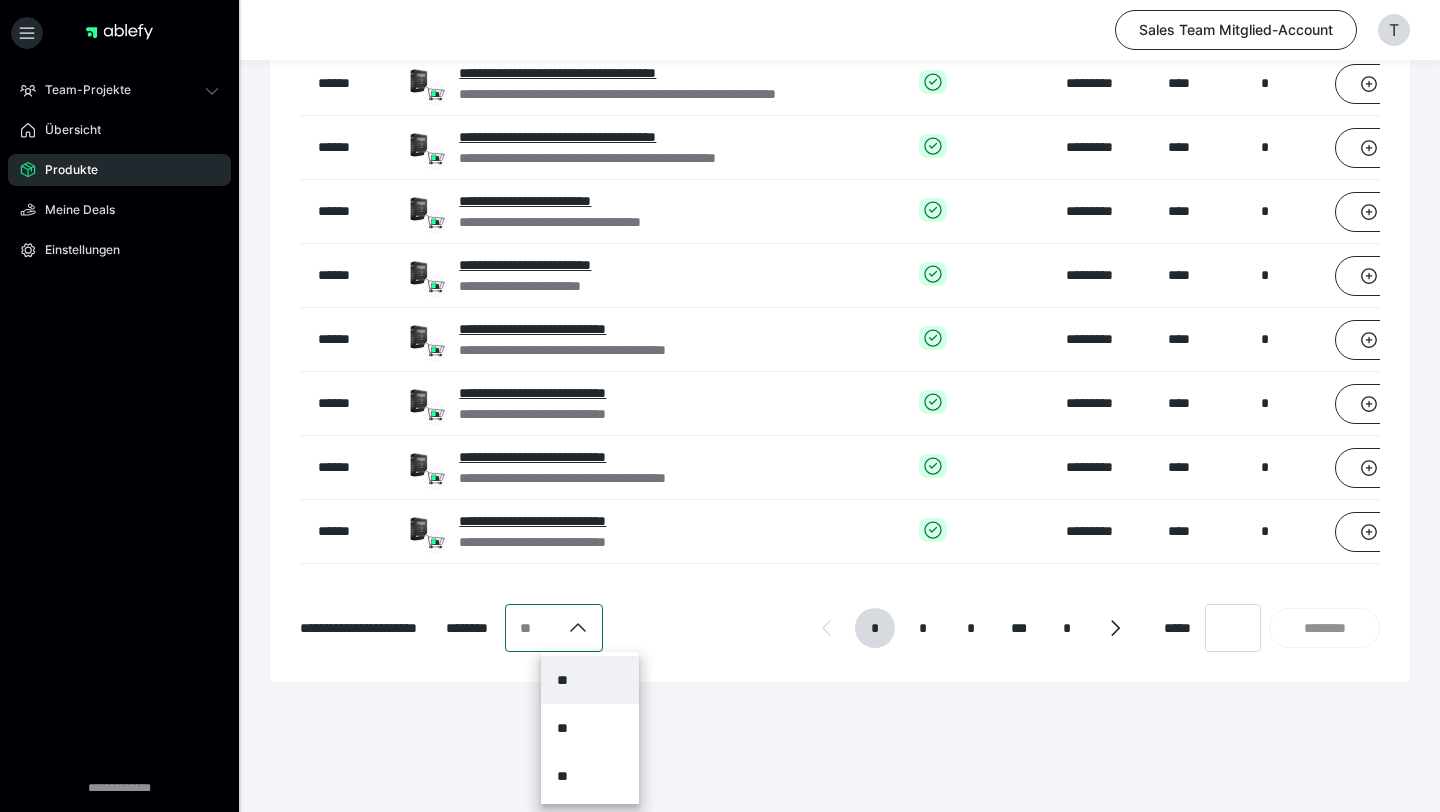 click on "**" at bounding box center [527, 628] 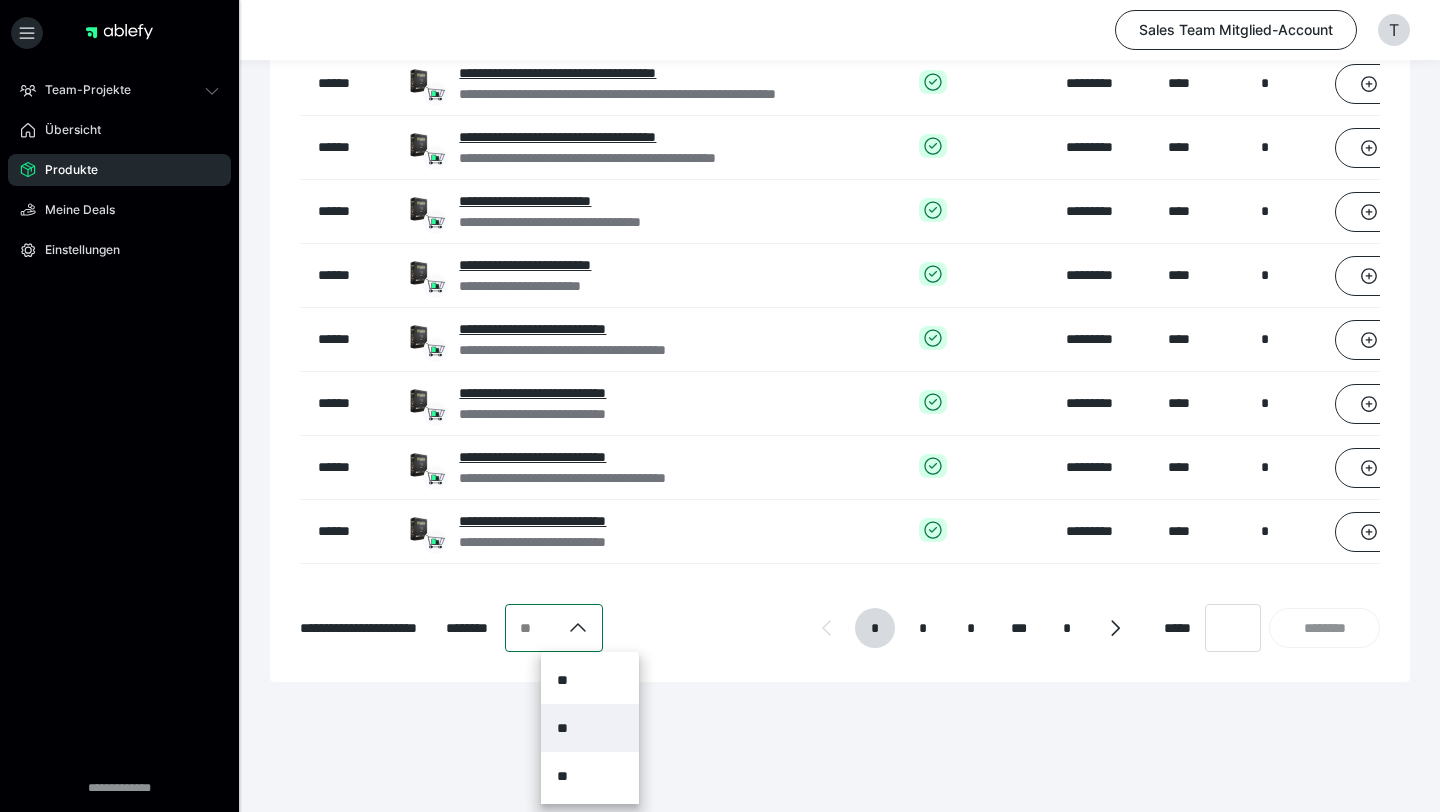 scroll, scrollTop: 66, scrollLeft: 0, axis: vertical 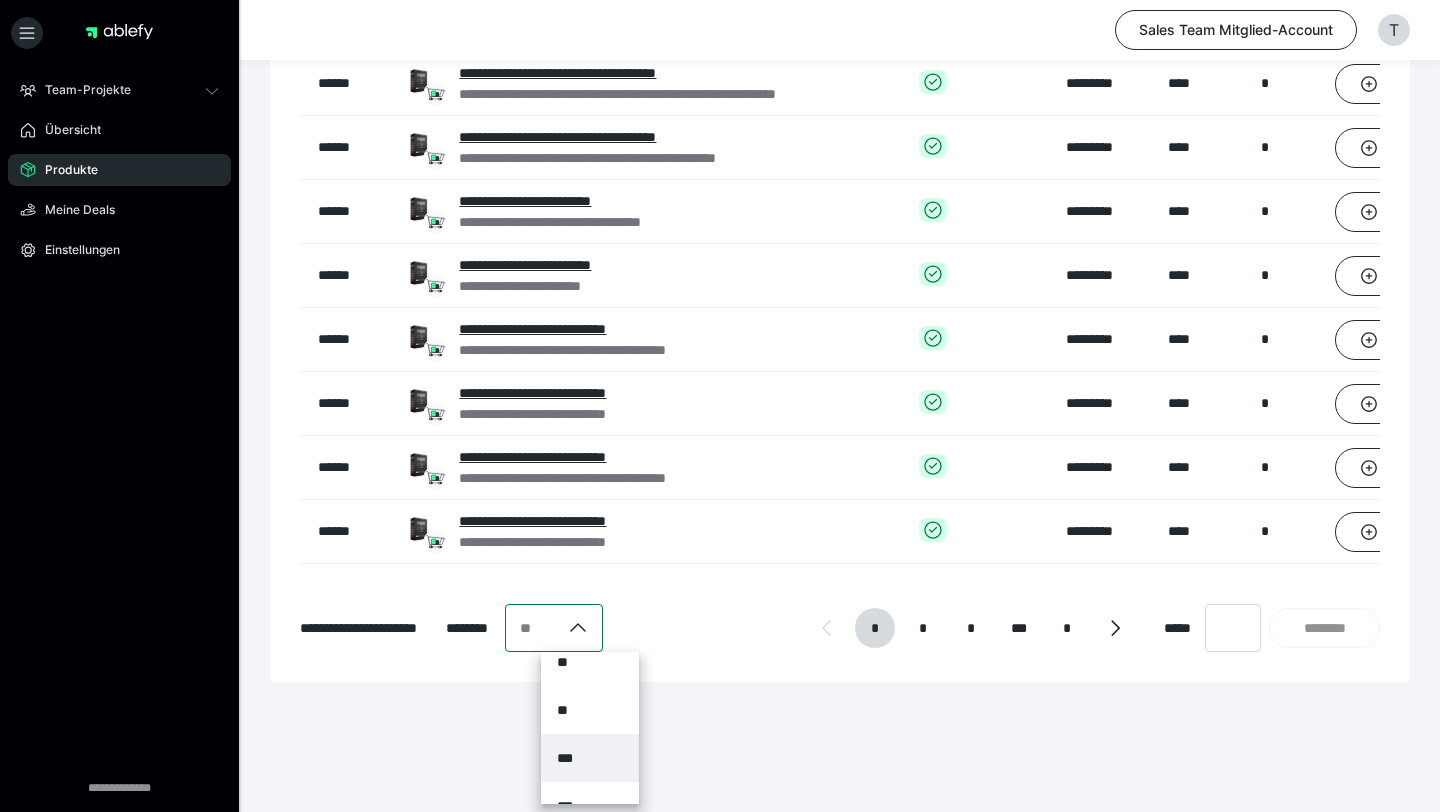click on "***" at bounding box center [590, 758] 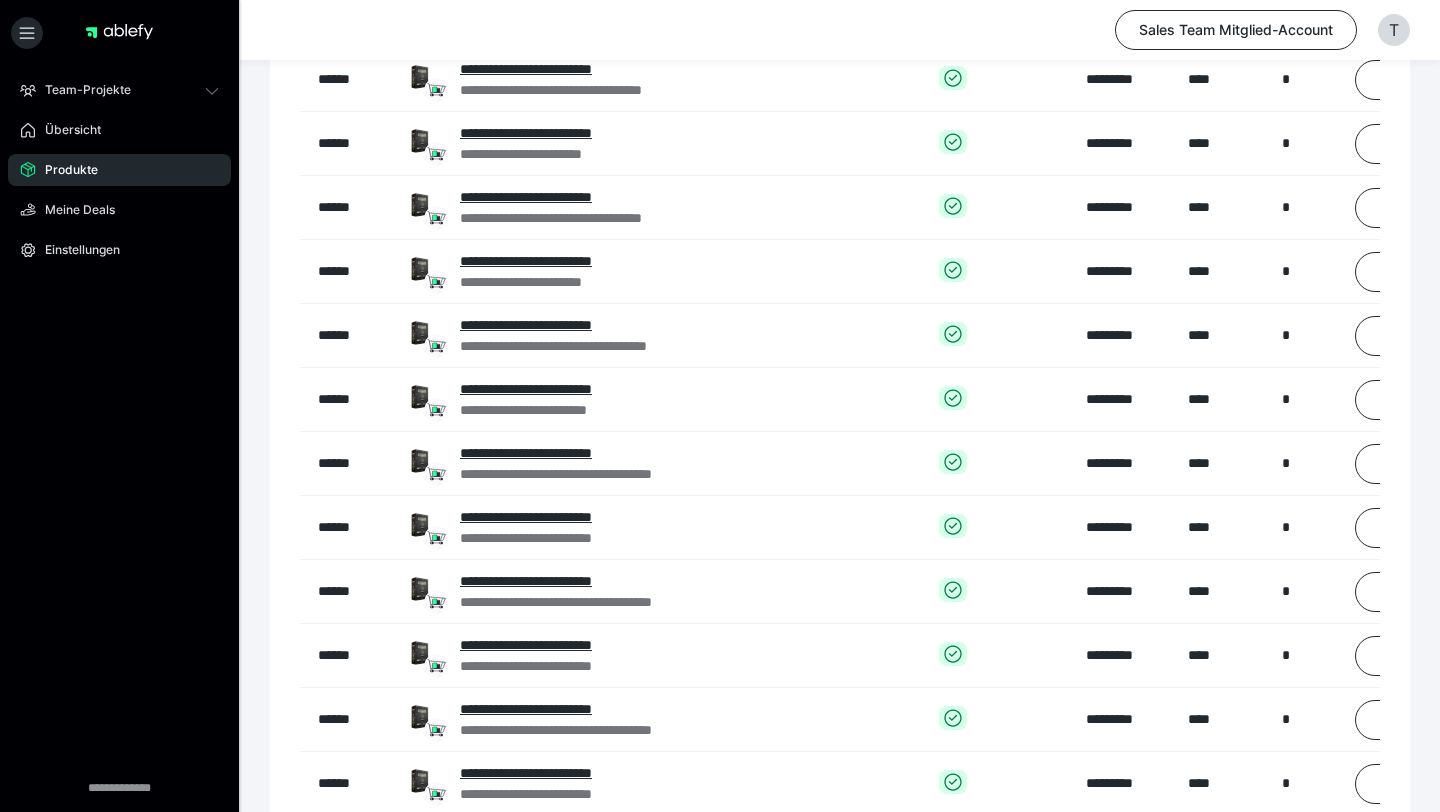 scroll, scrollTop: 1648, scrollLeft: 0, axis: vertical 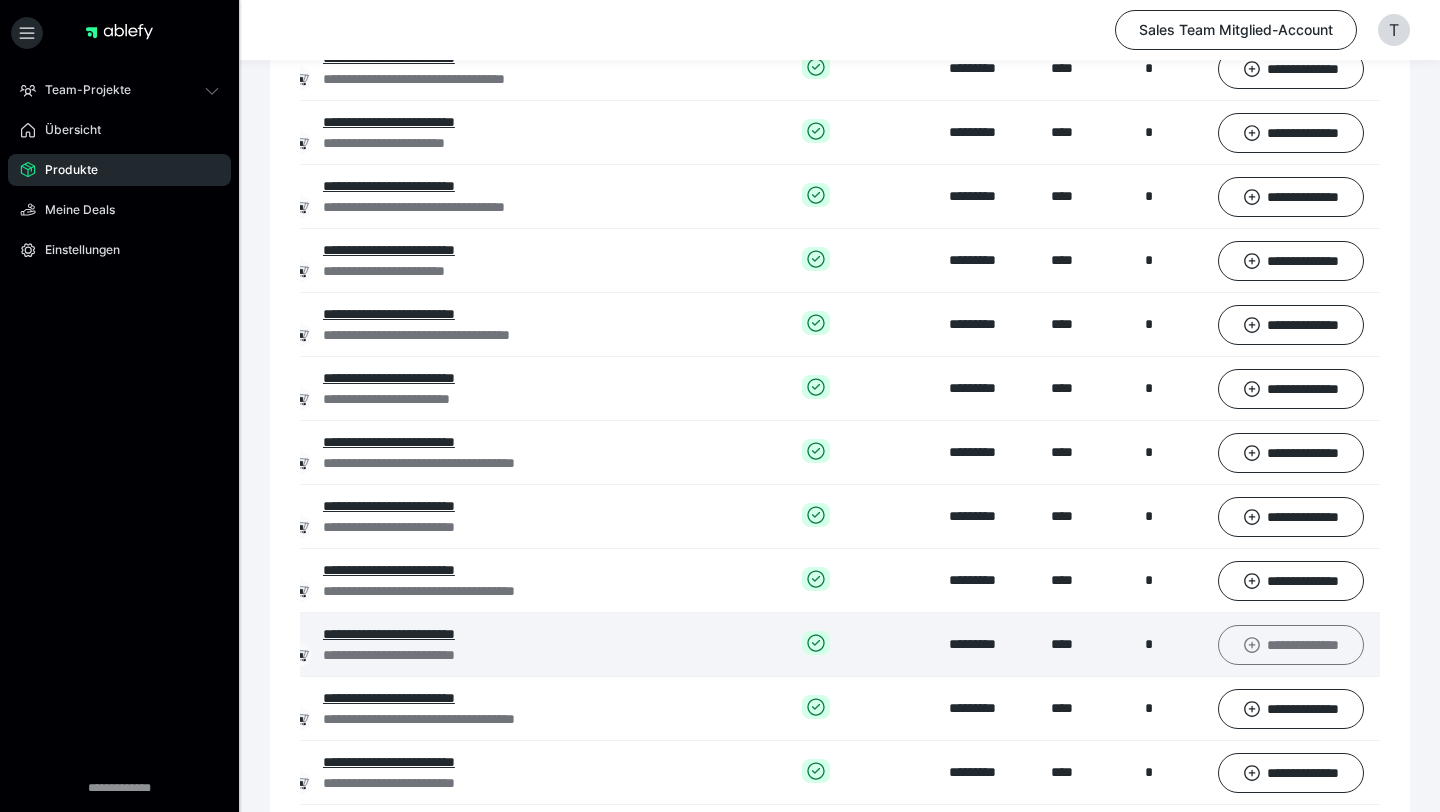 click on "**********" at bounding box center (1291, 645) 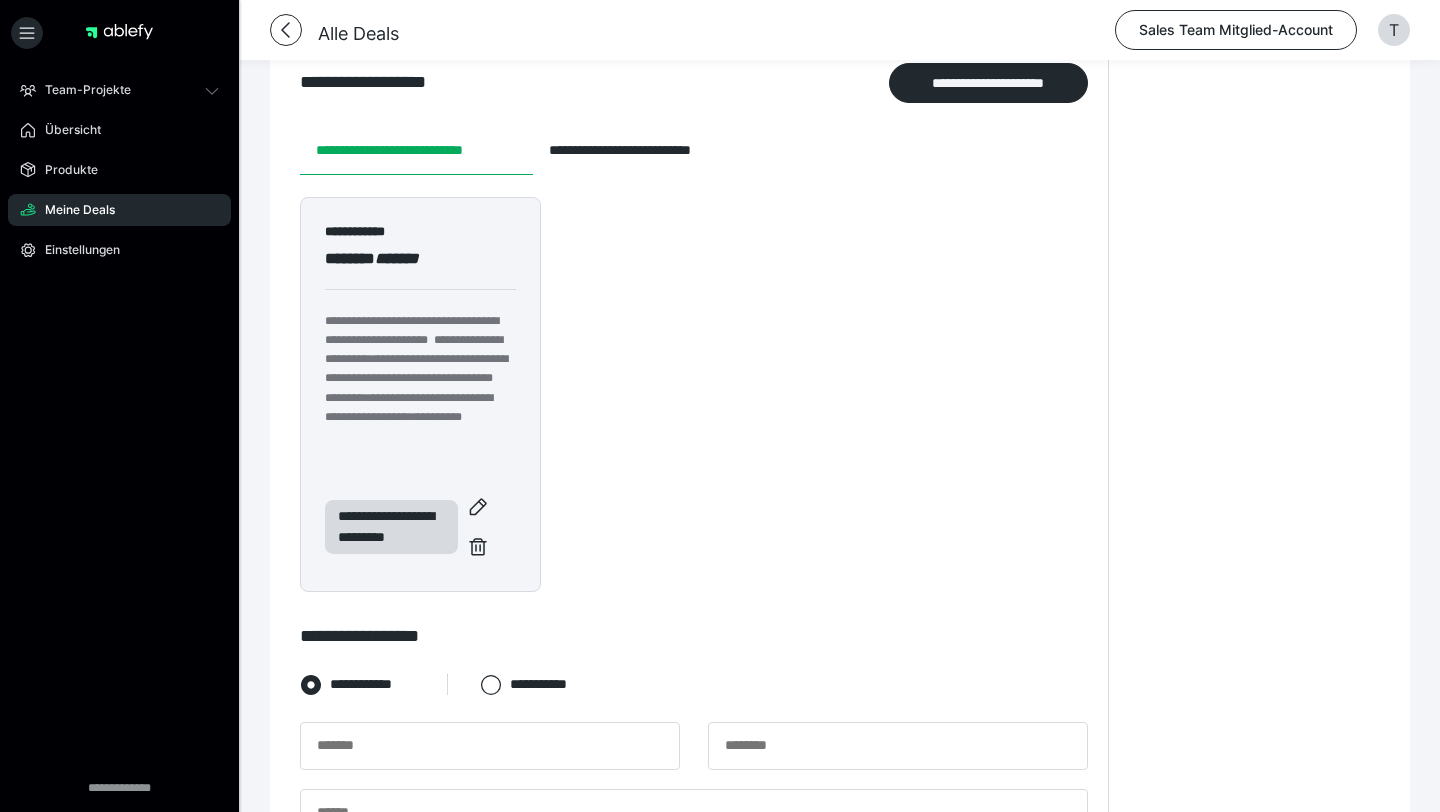 scroll, scrollTop: 501, scrollLeft: 0, axis: vertical 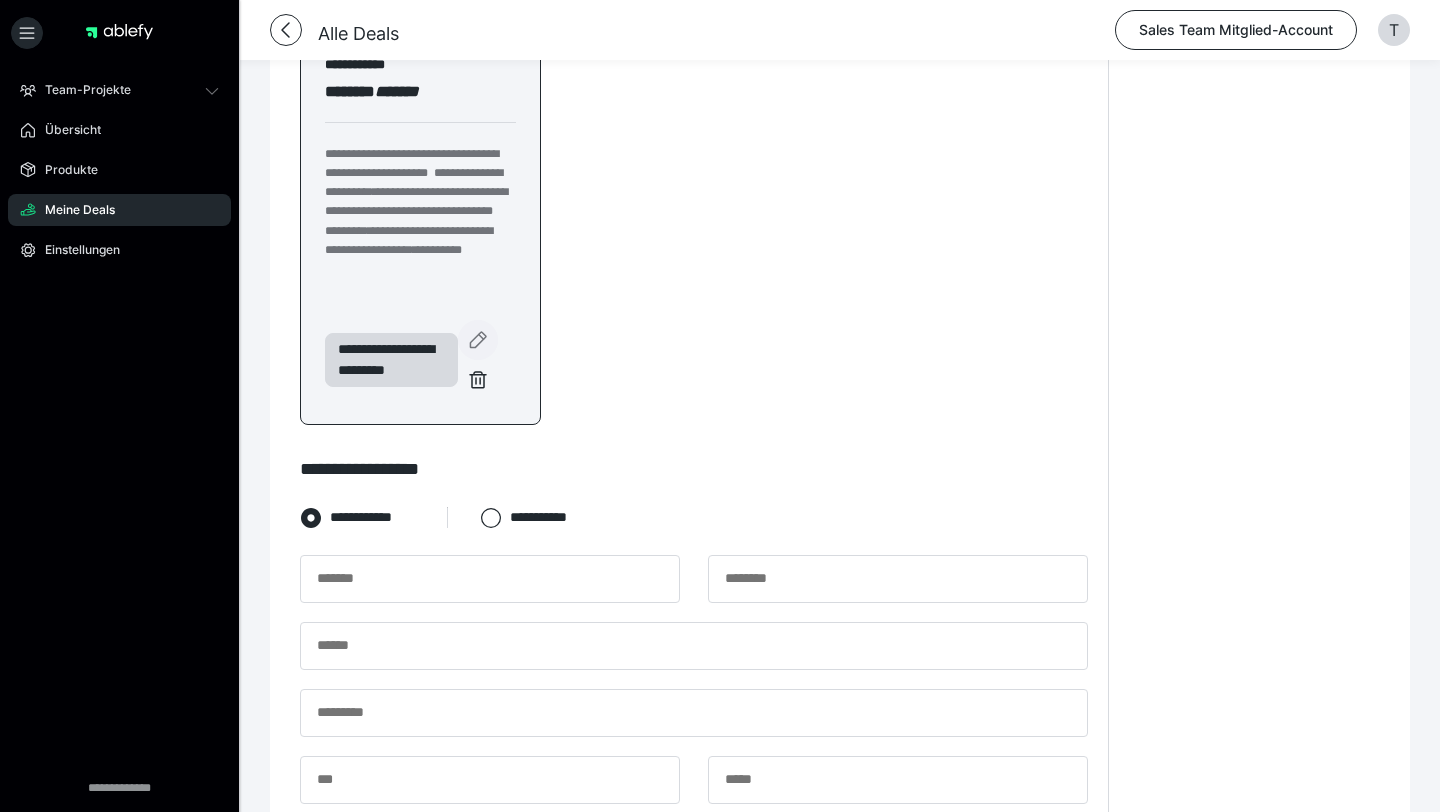 click 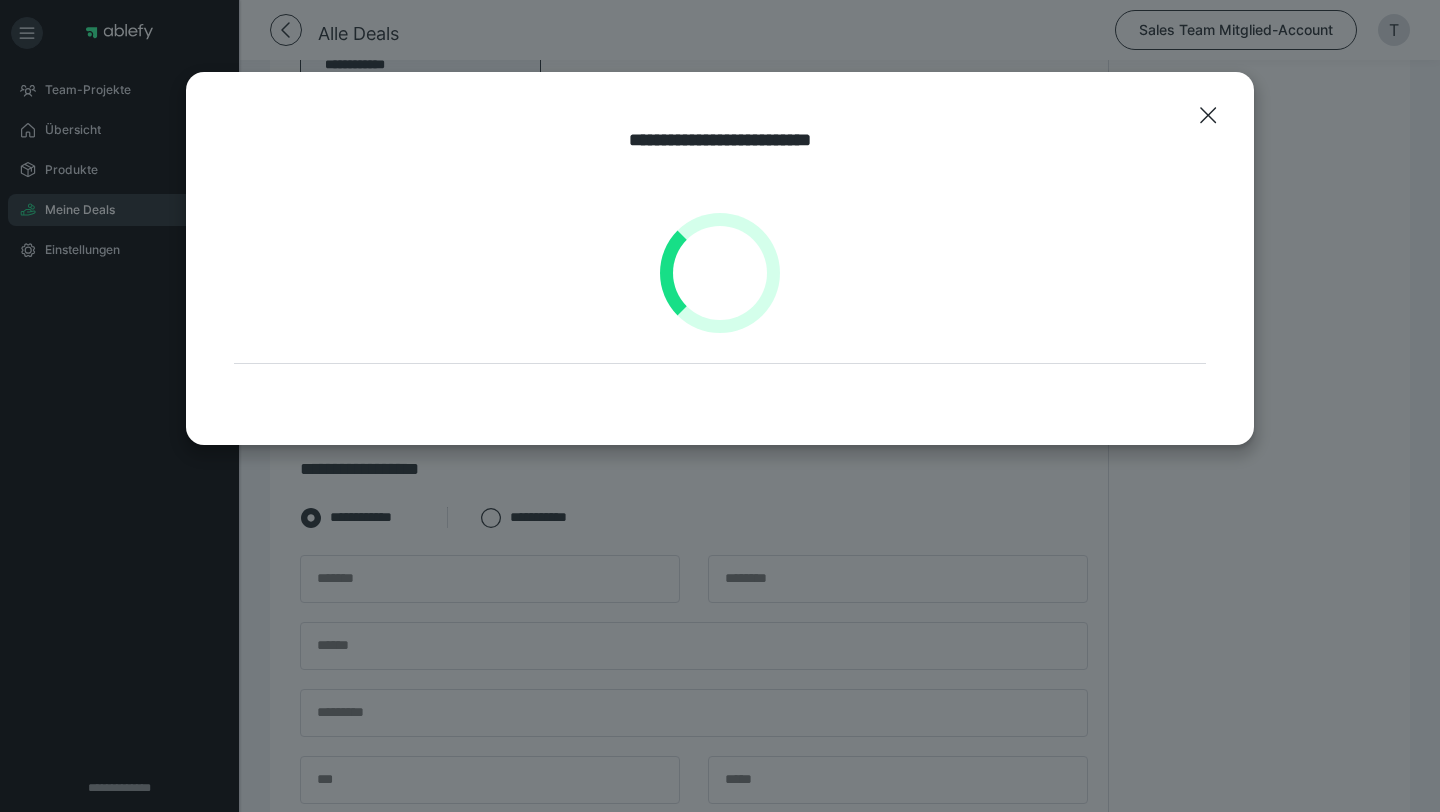 select on "**" 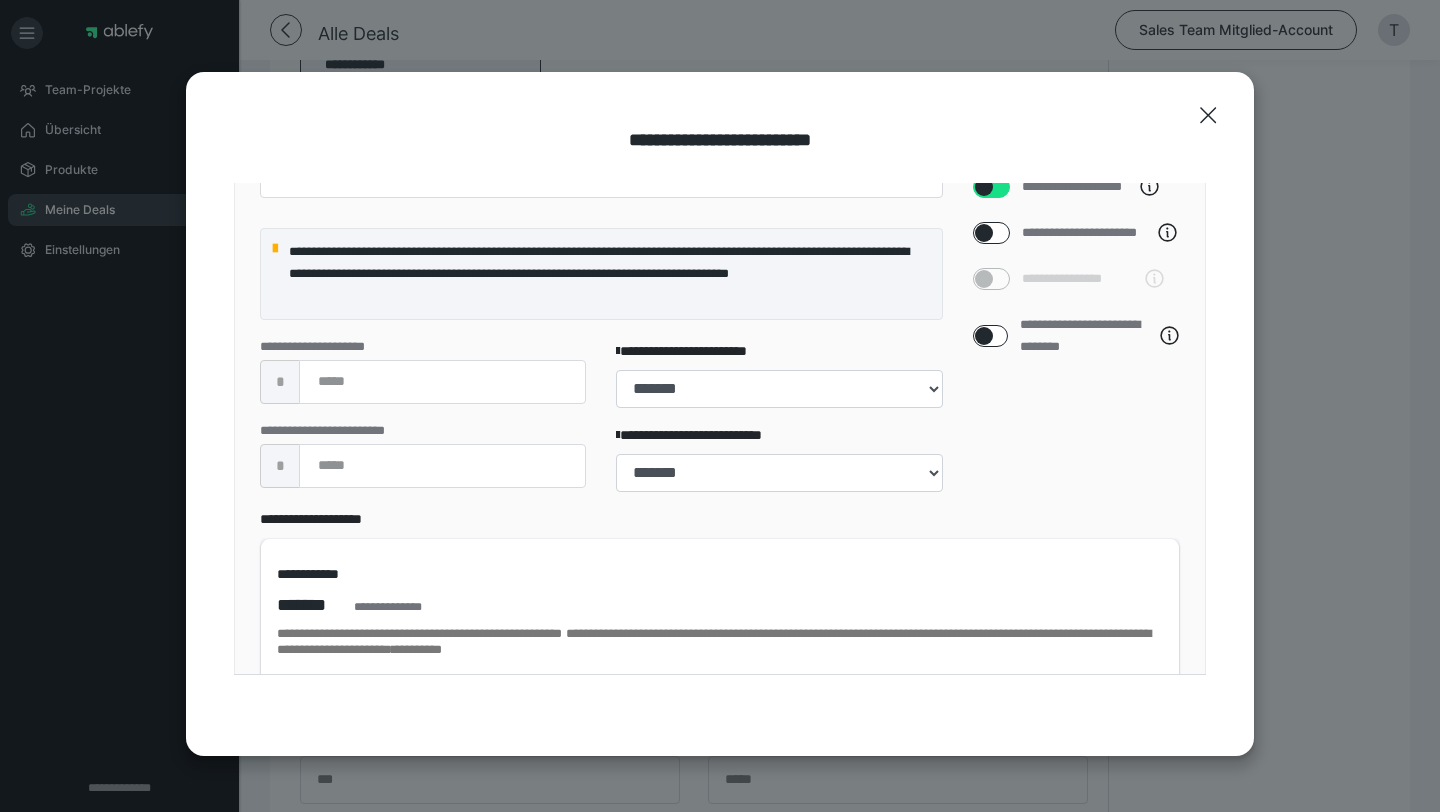scroll, scrollTop: 790, scrollLeft: 0, axis: vertical 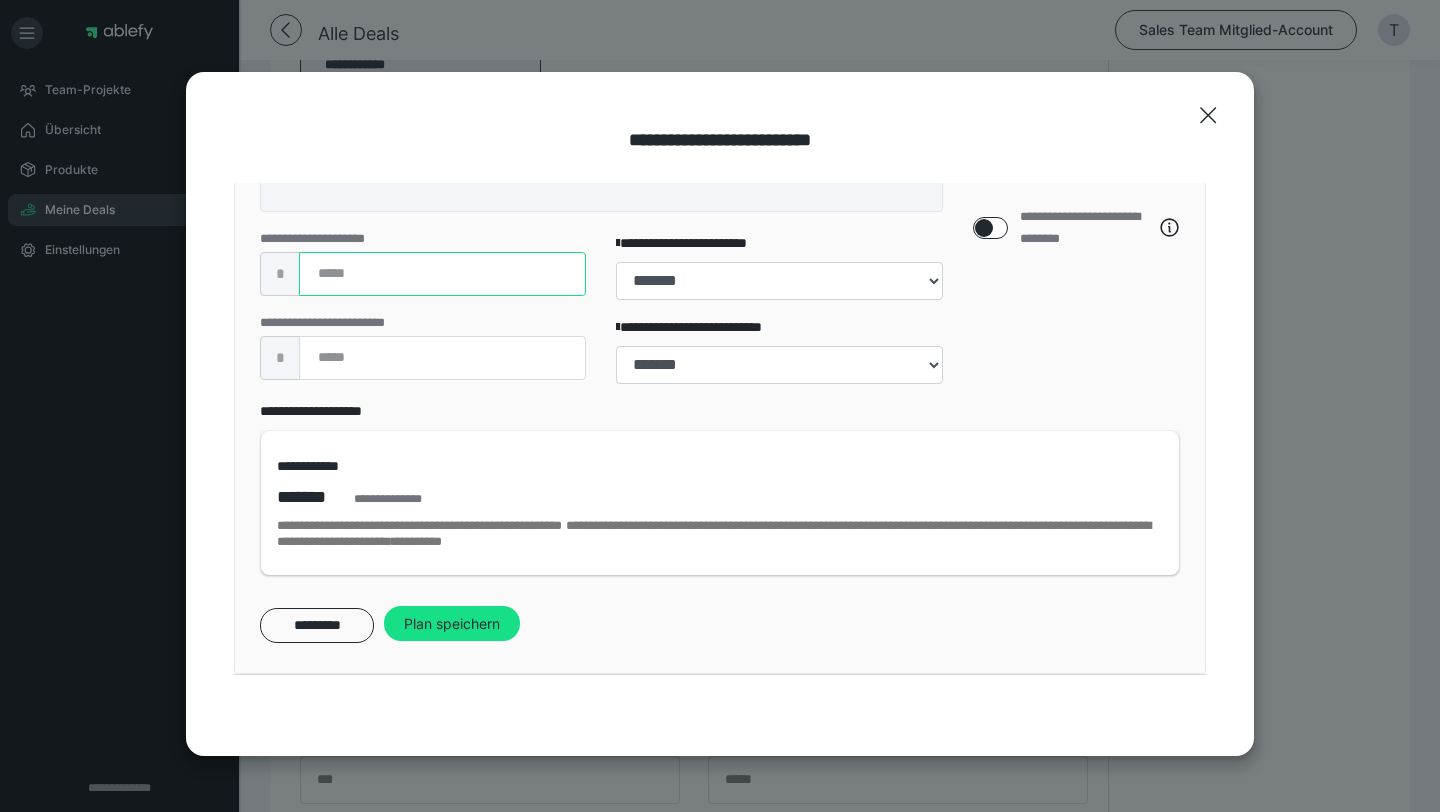 click on "******" at bounding box center [442, 274] 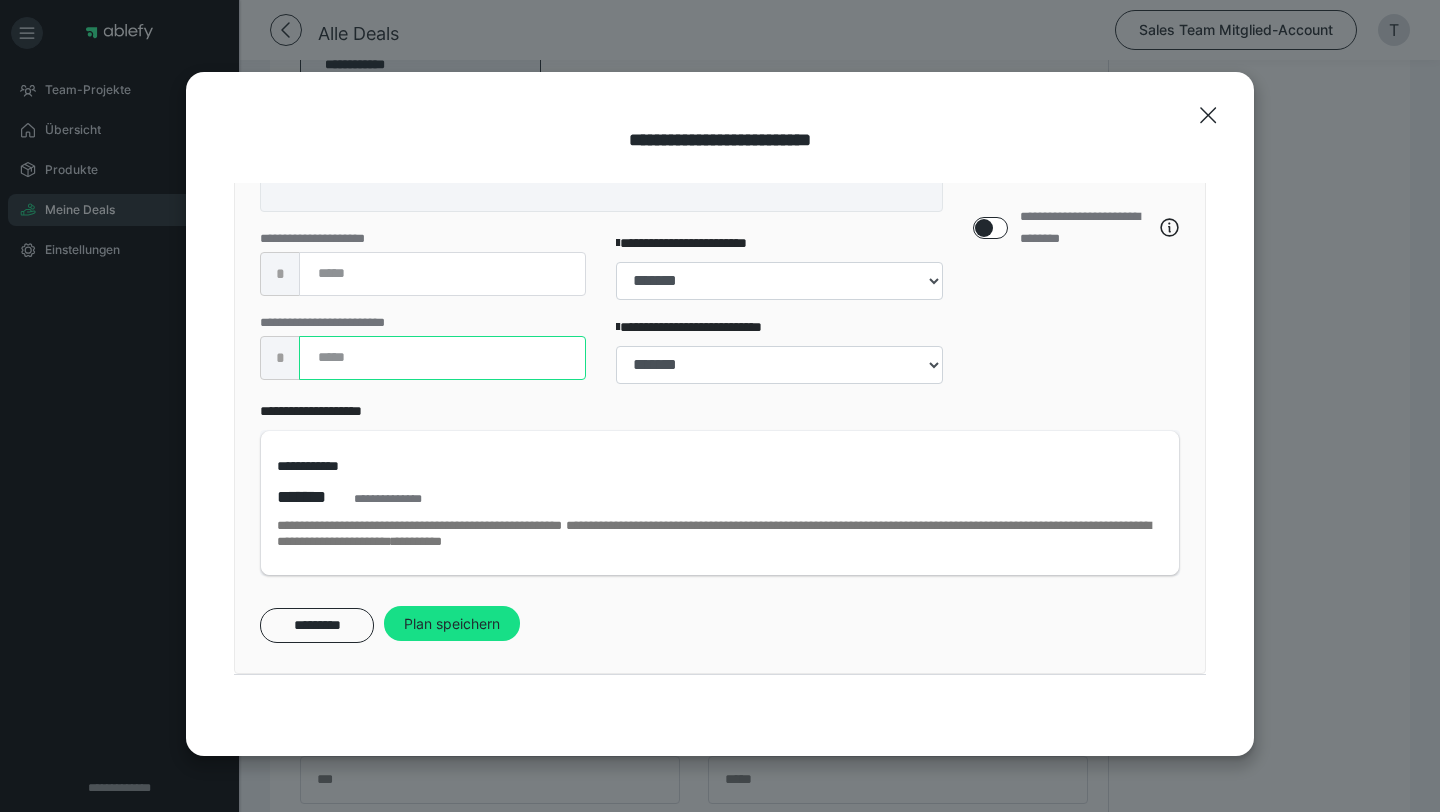 click on "******" at bounding box center [442, 358] 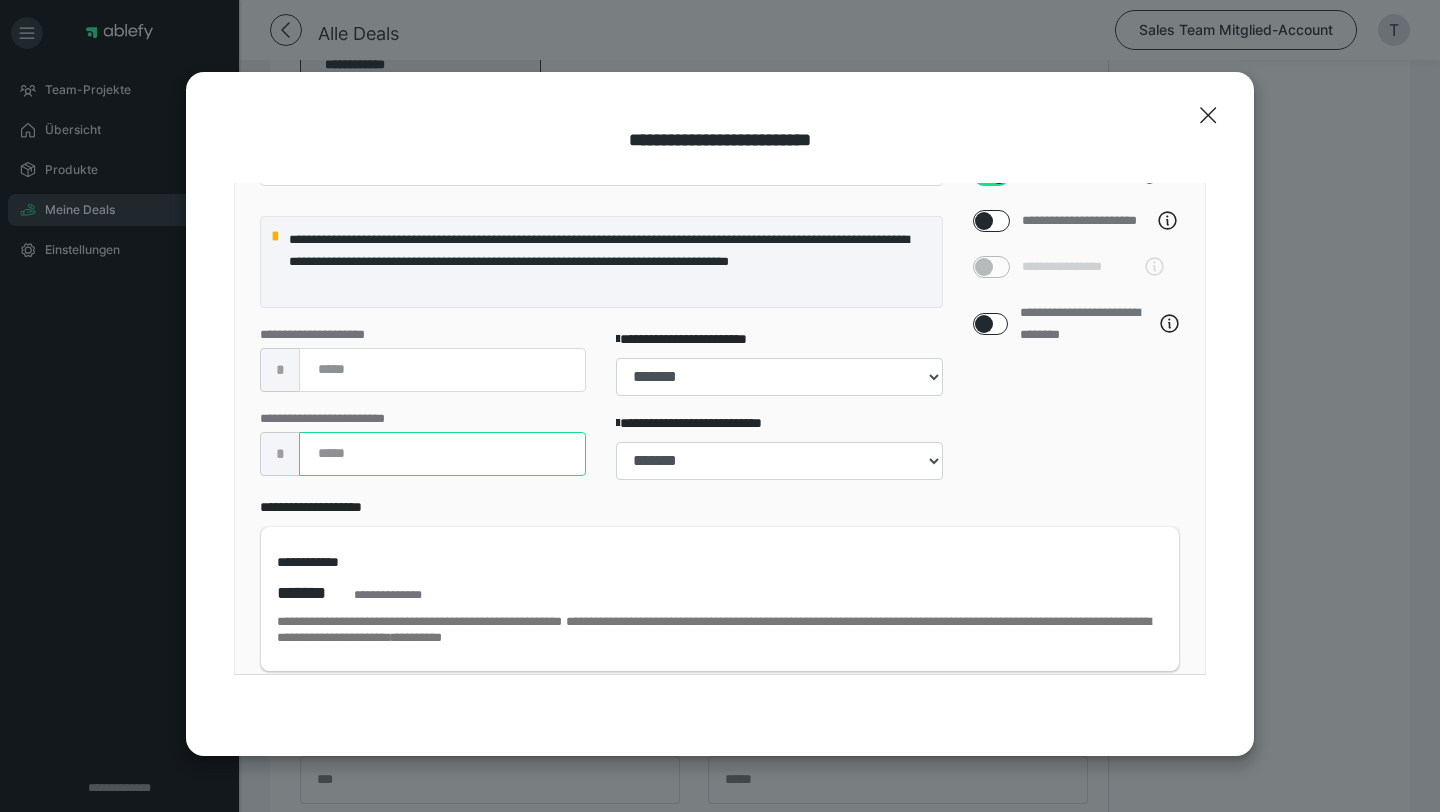scroll, scrollTop: 328, scrollLeft: 0, axis: vertical 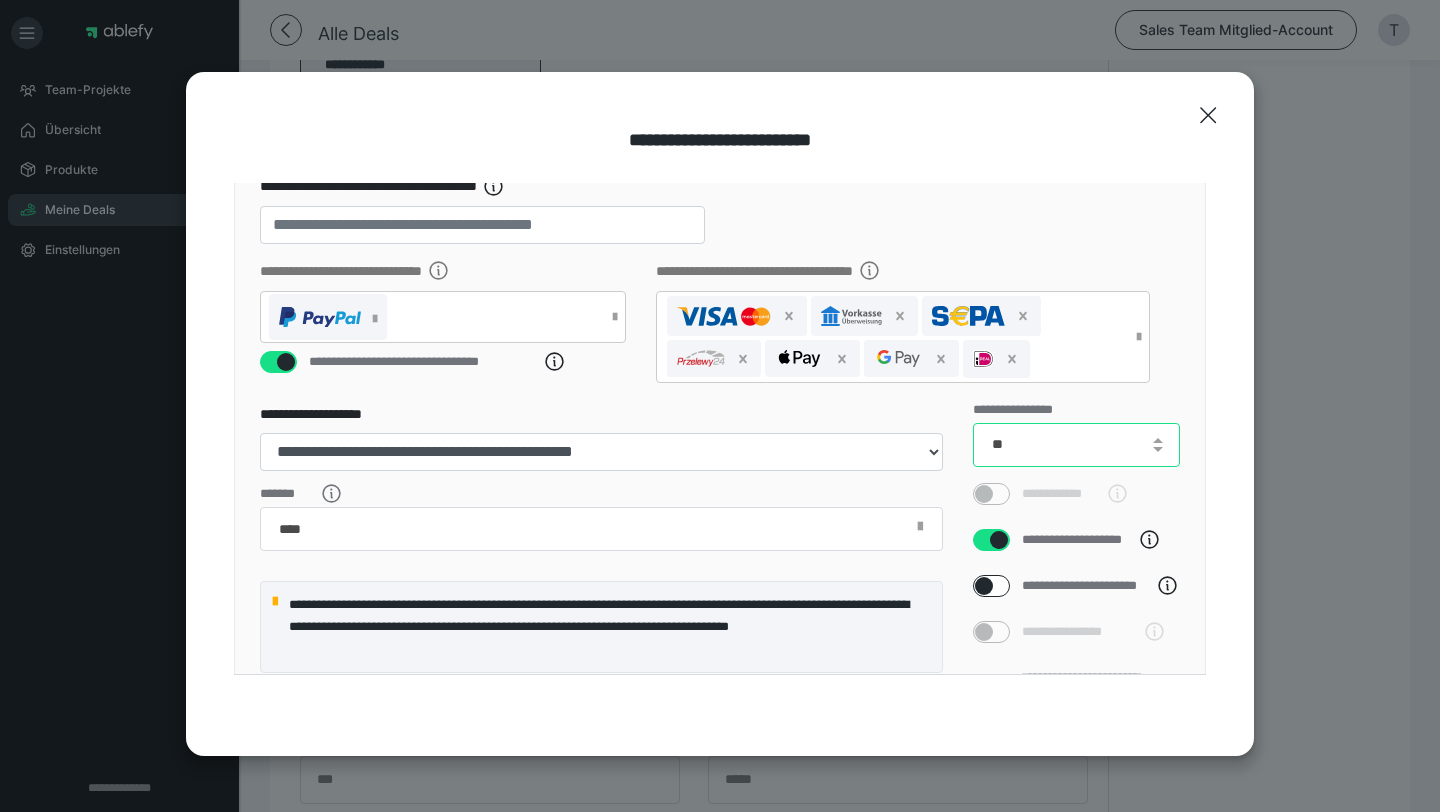click on "**" at bounding box center [1077, 445] 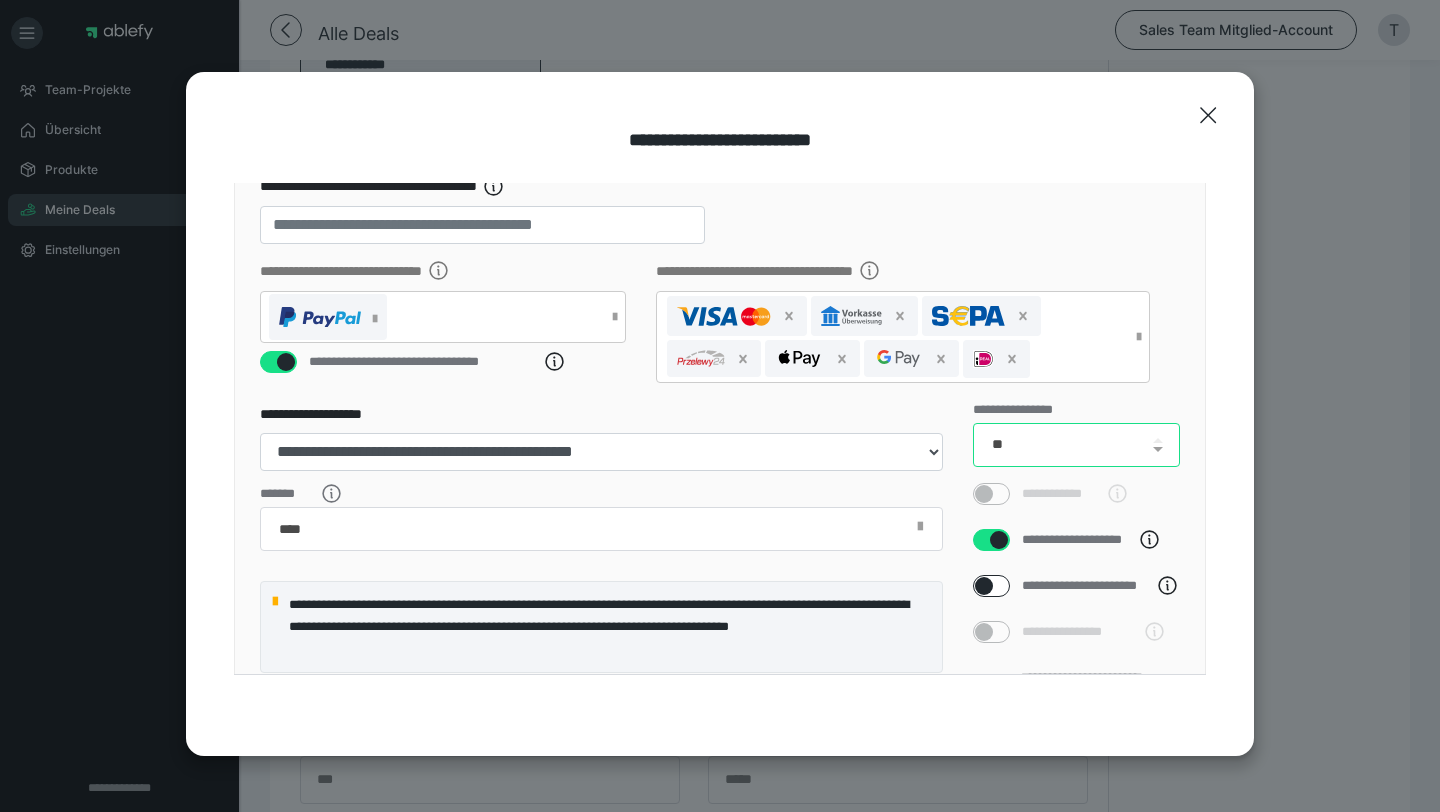 type on "**" 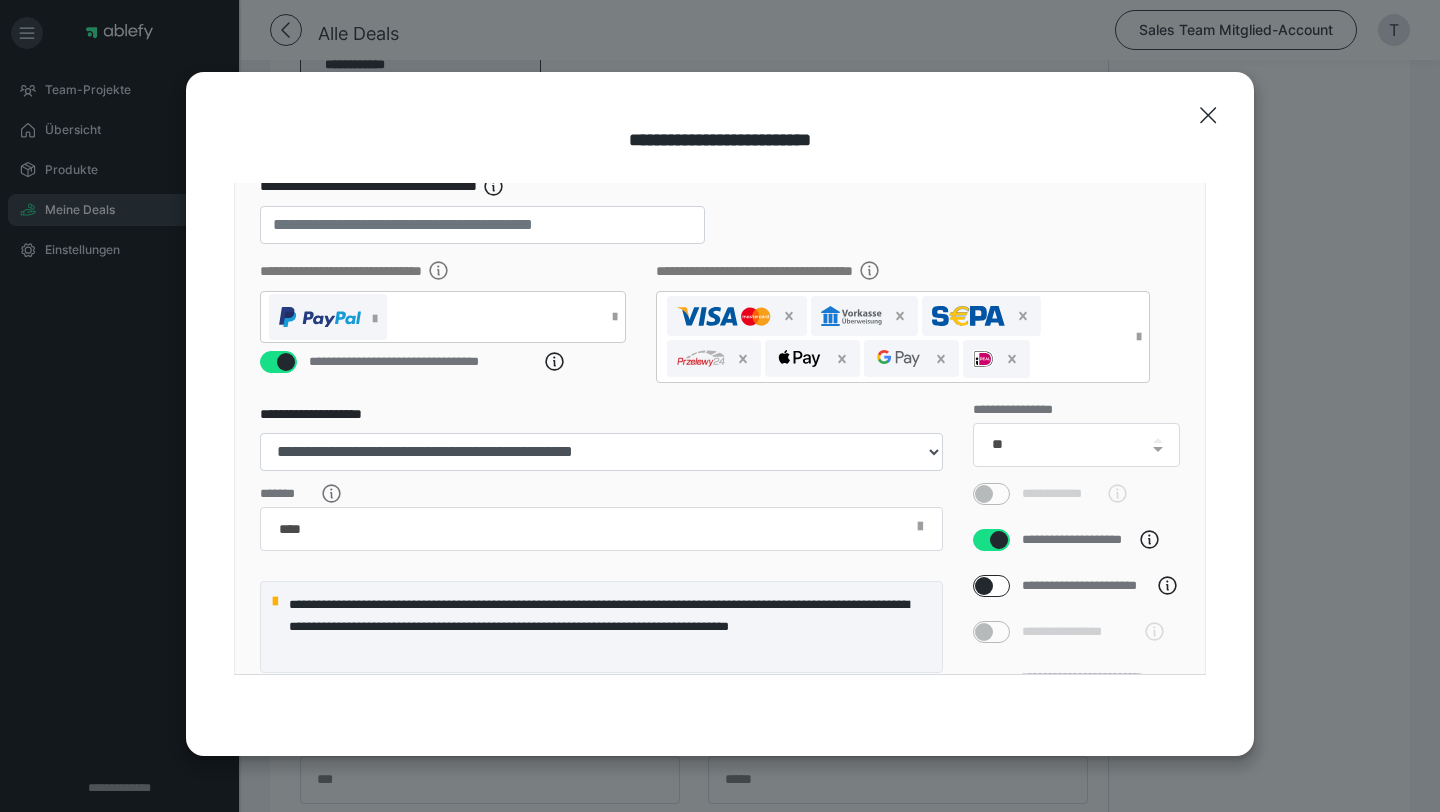 click on "**********" at bounding box center [903, 327] 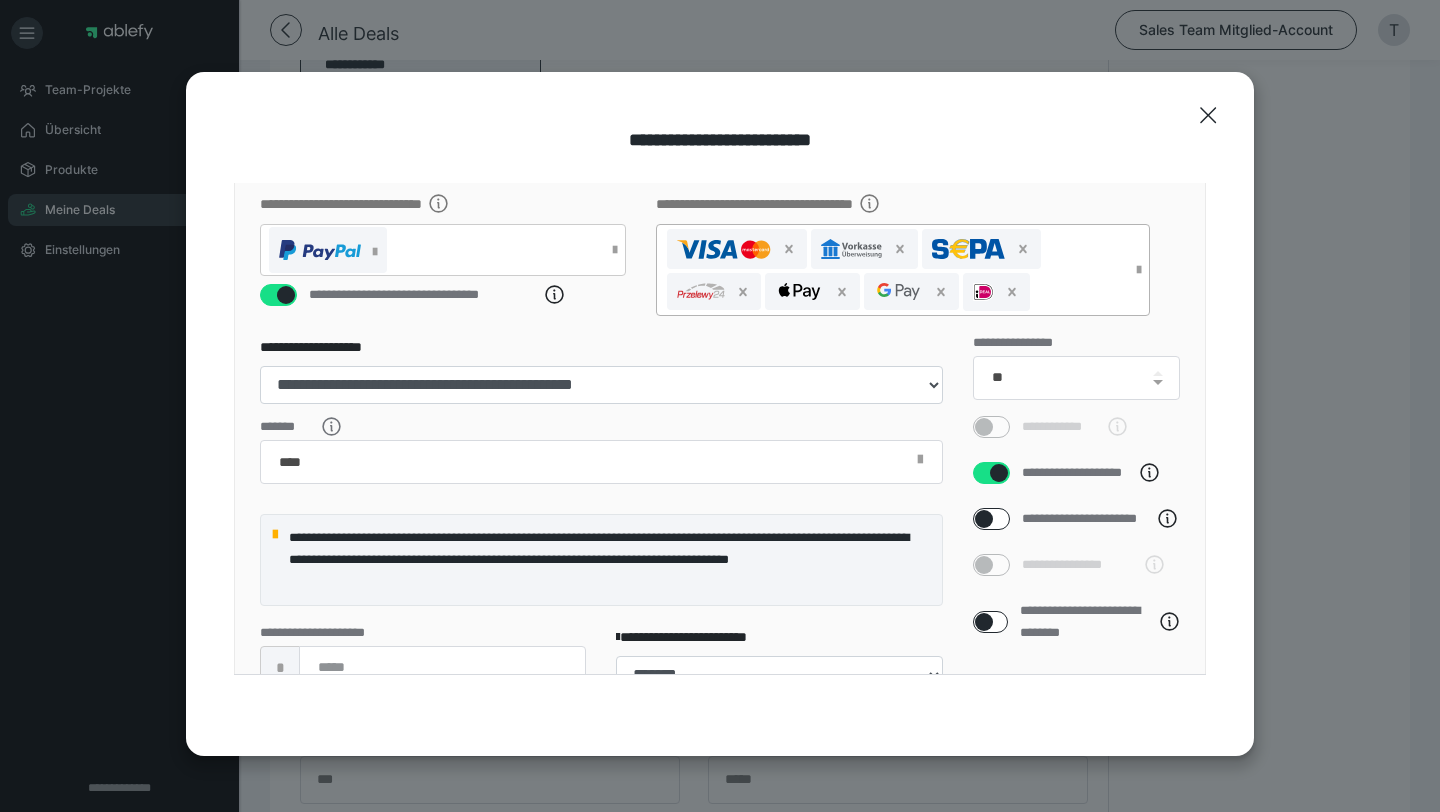 scroll, scrollTop: 394, scrollLeft: 0, axis: vertical 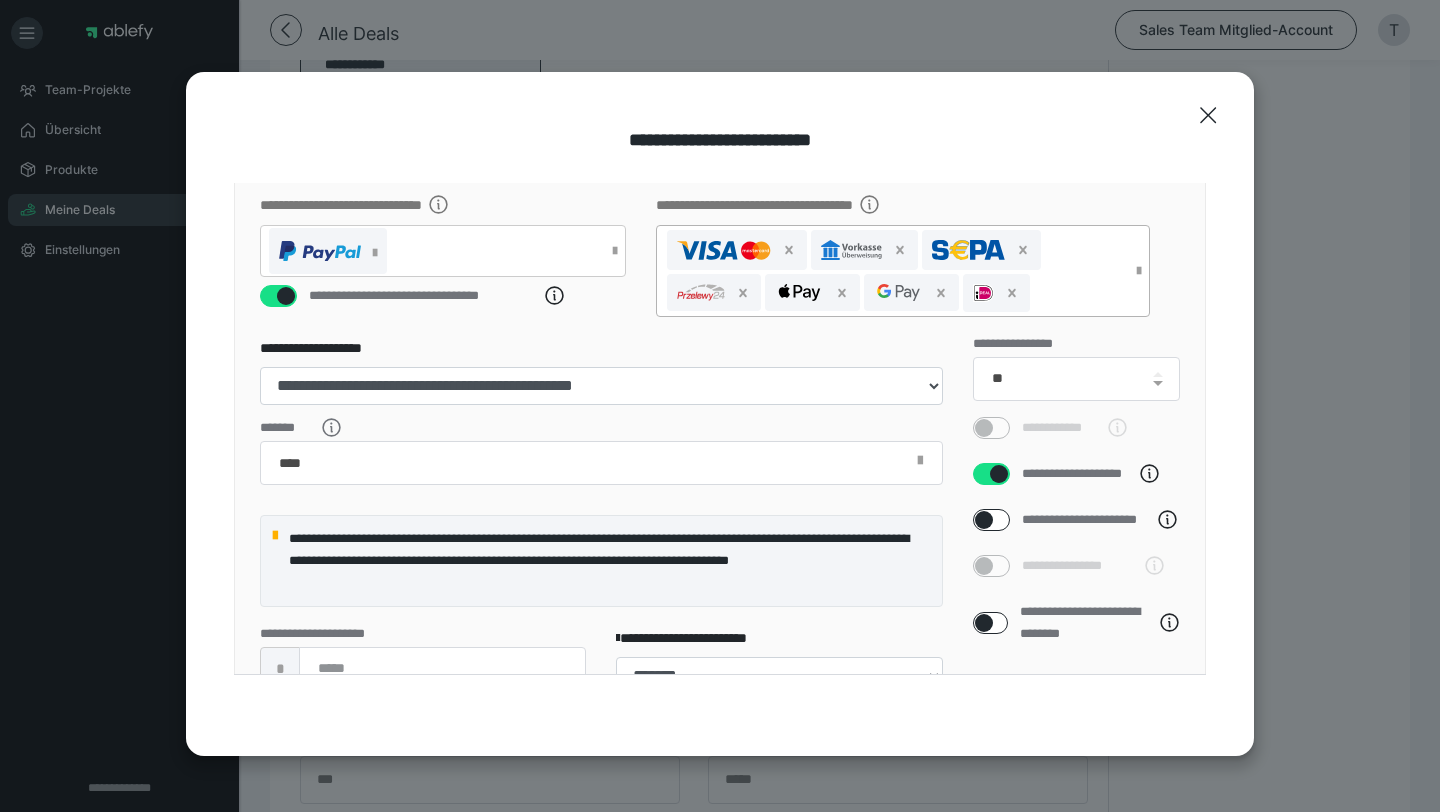 click at bounding box center (893, 271) 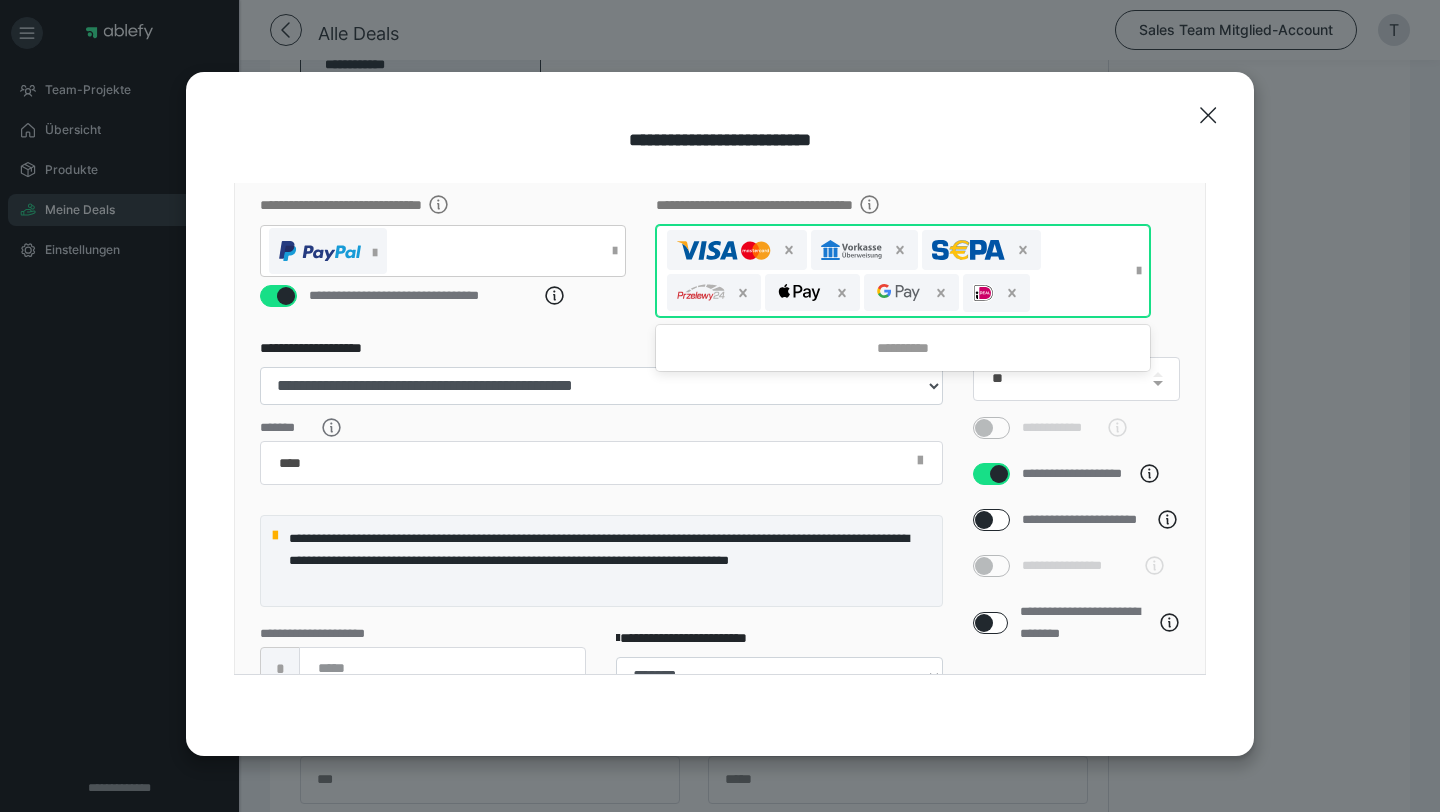 click on "**********" at bounding box center [720, 265] 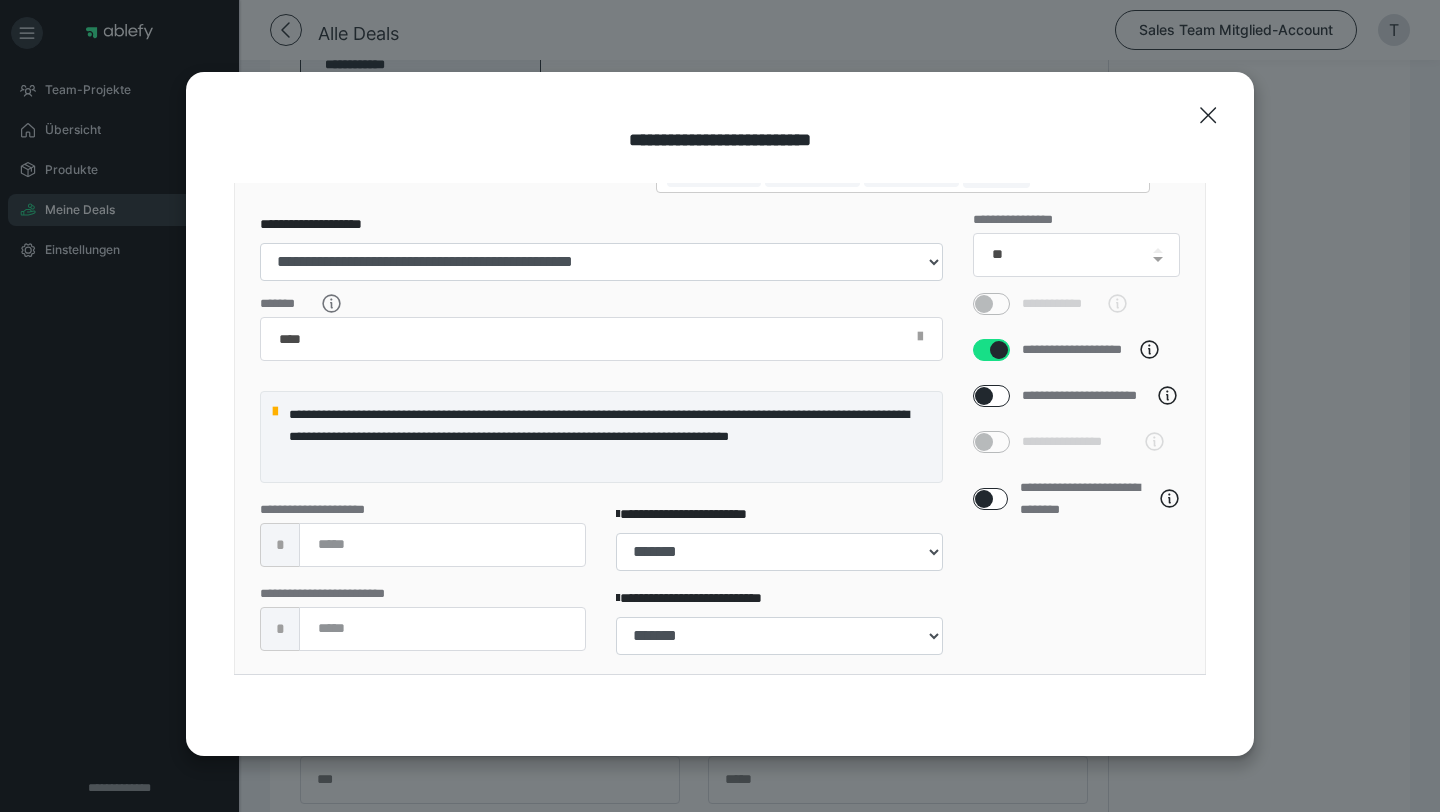scroll, scrollTop: 541, scrollLeft: 0, axis: vertical 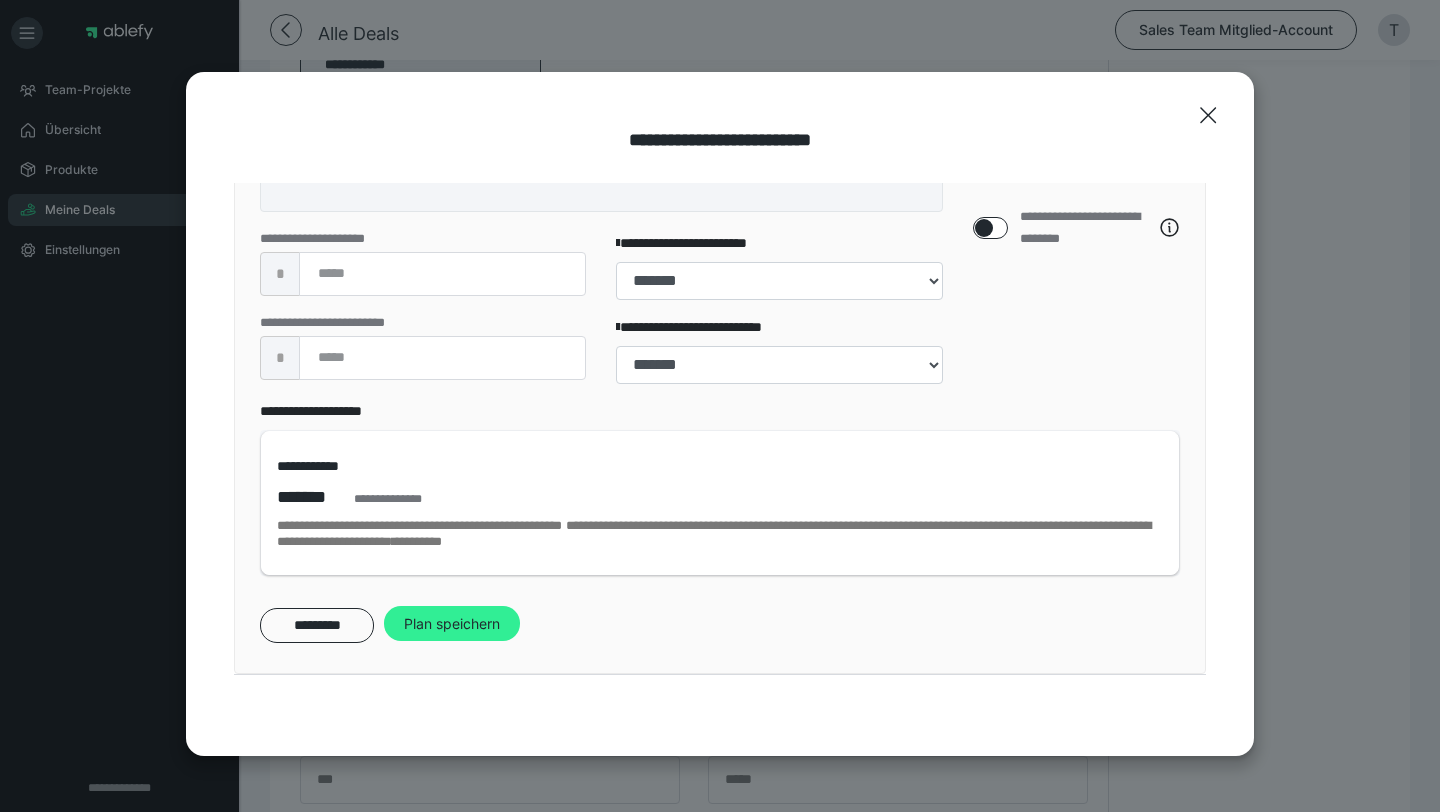 click on "Plan speichern" at bounding box center (452, 624) 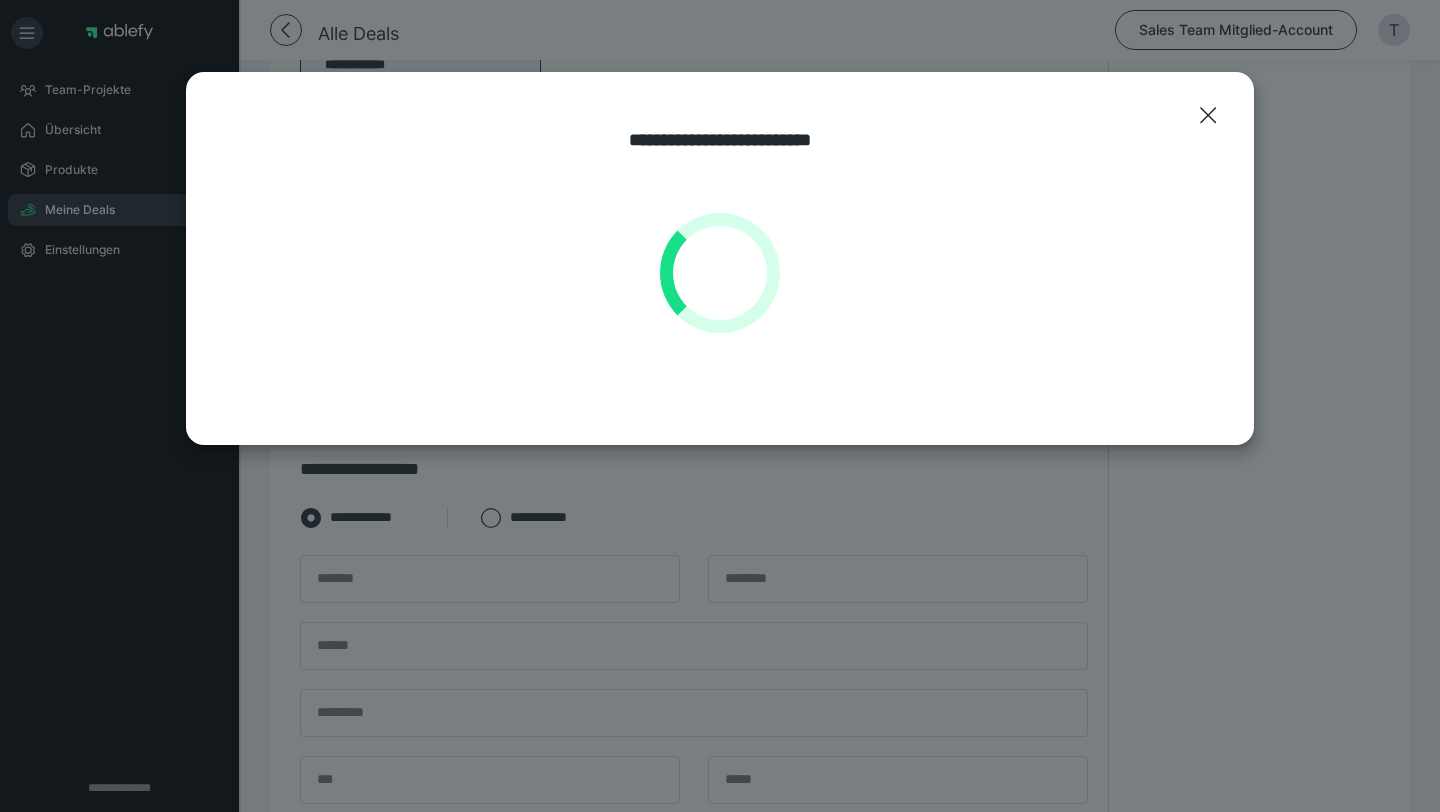 scroll, scrollTop: 0, scrollLeft: 0, axis: both 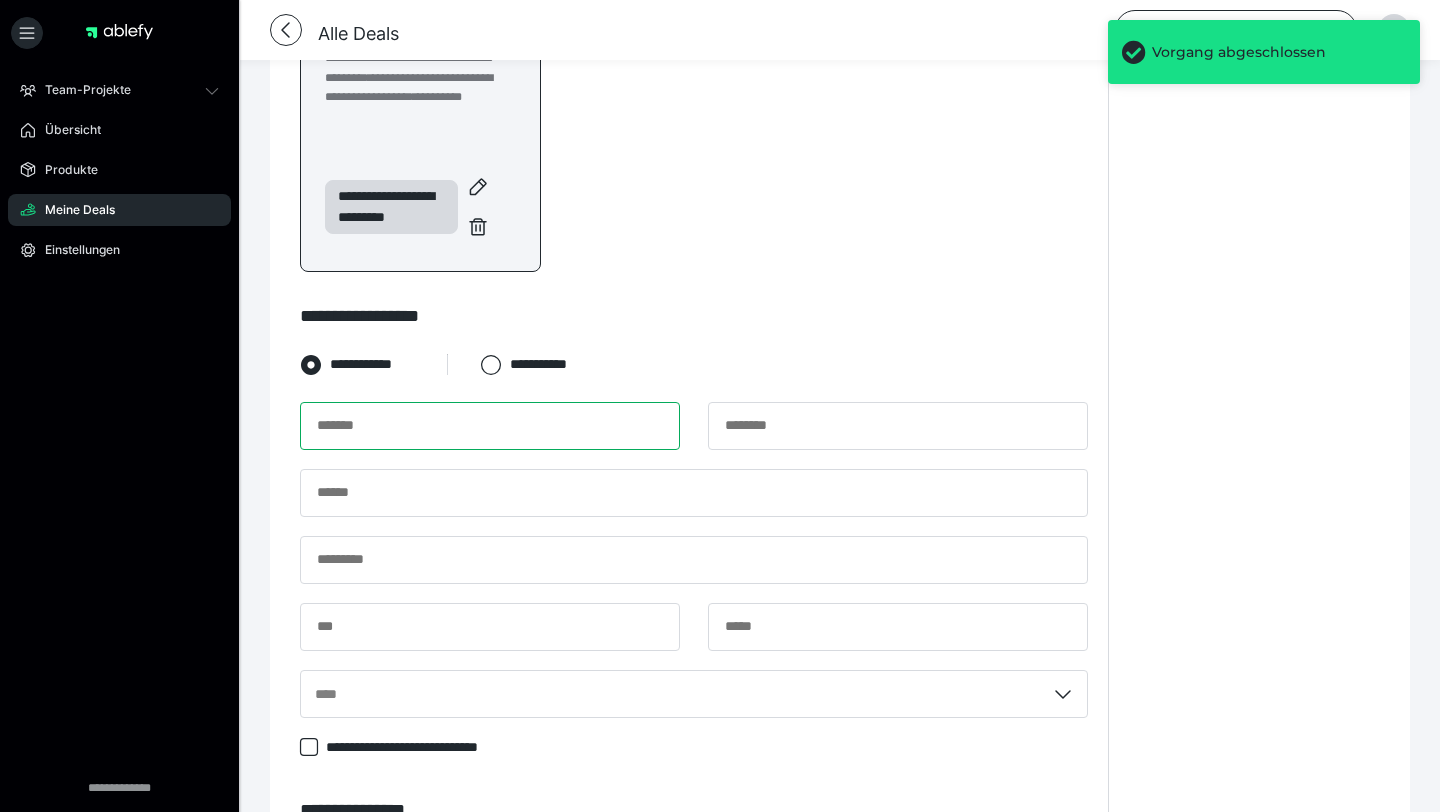 click at bounding box center [490, 426] 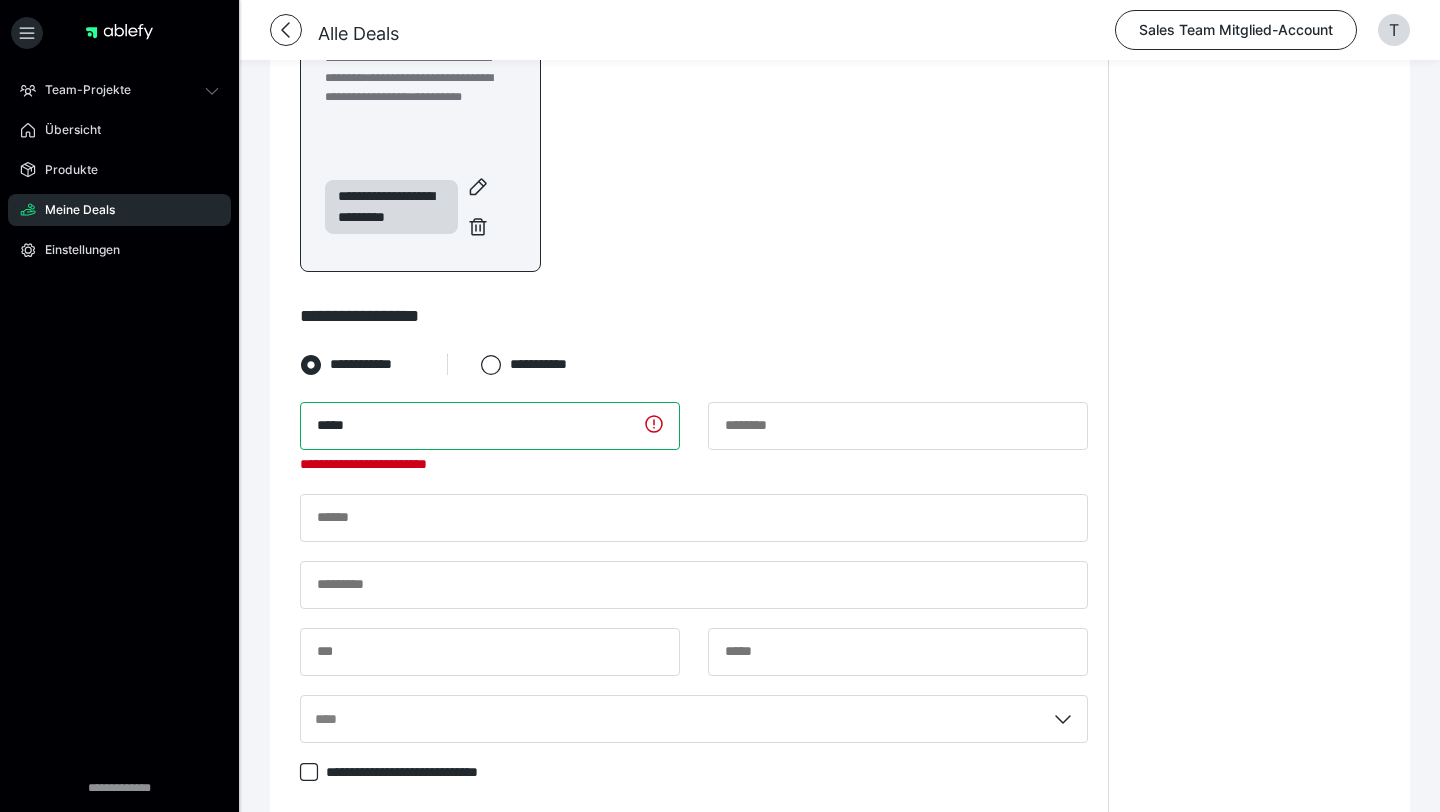 type on "*****" 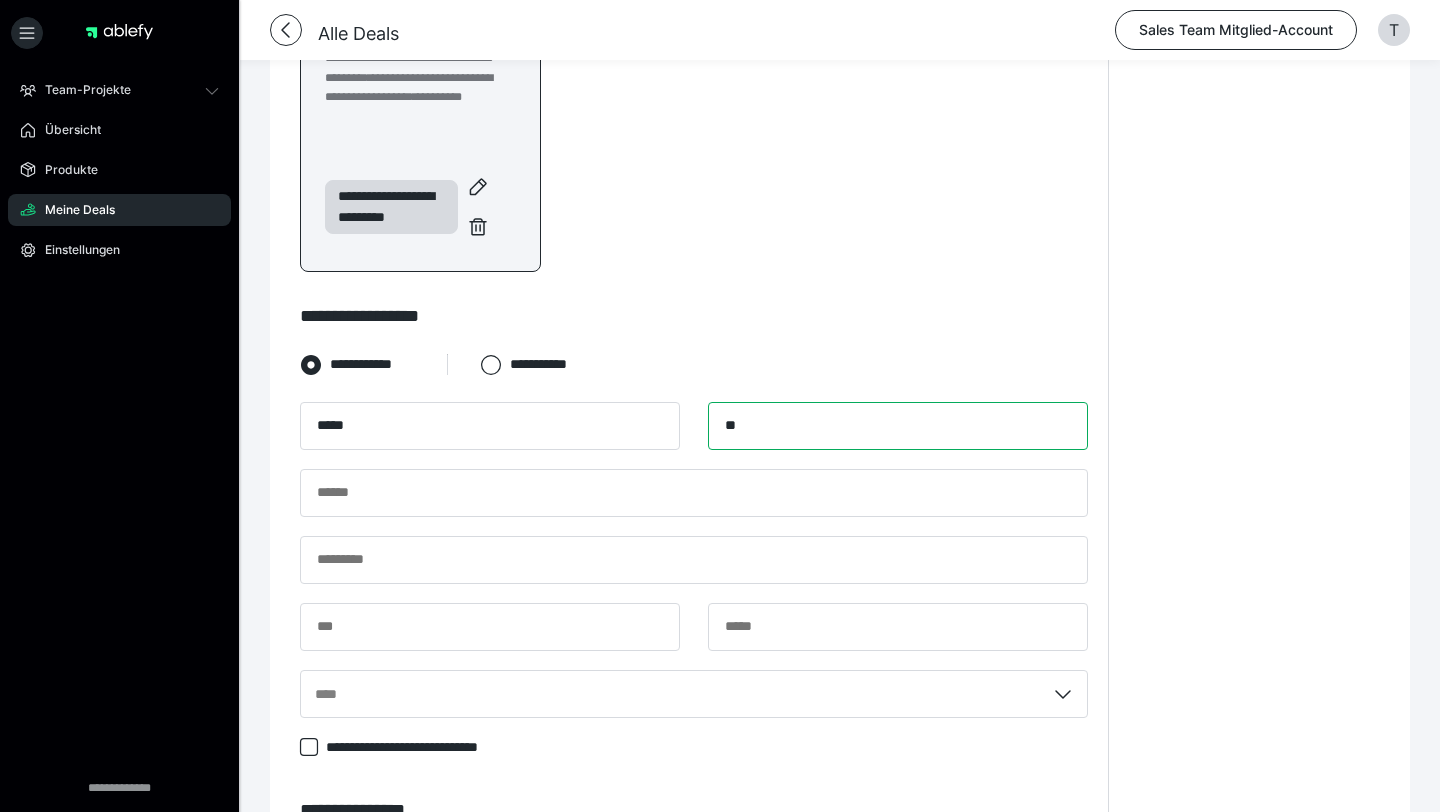type on "*" 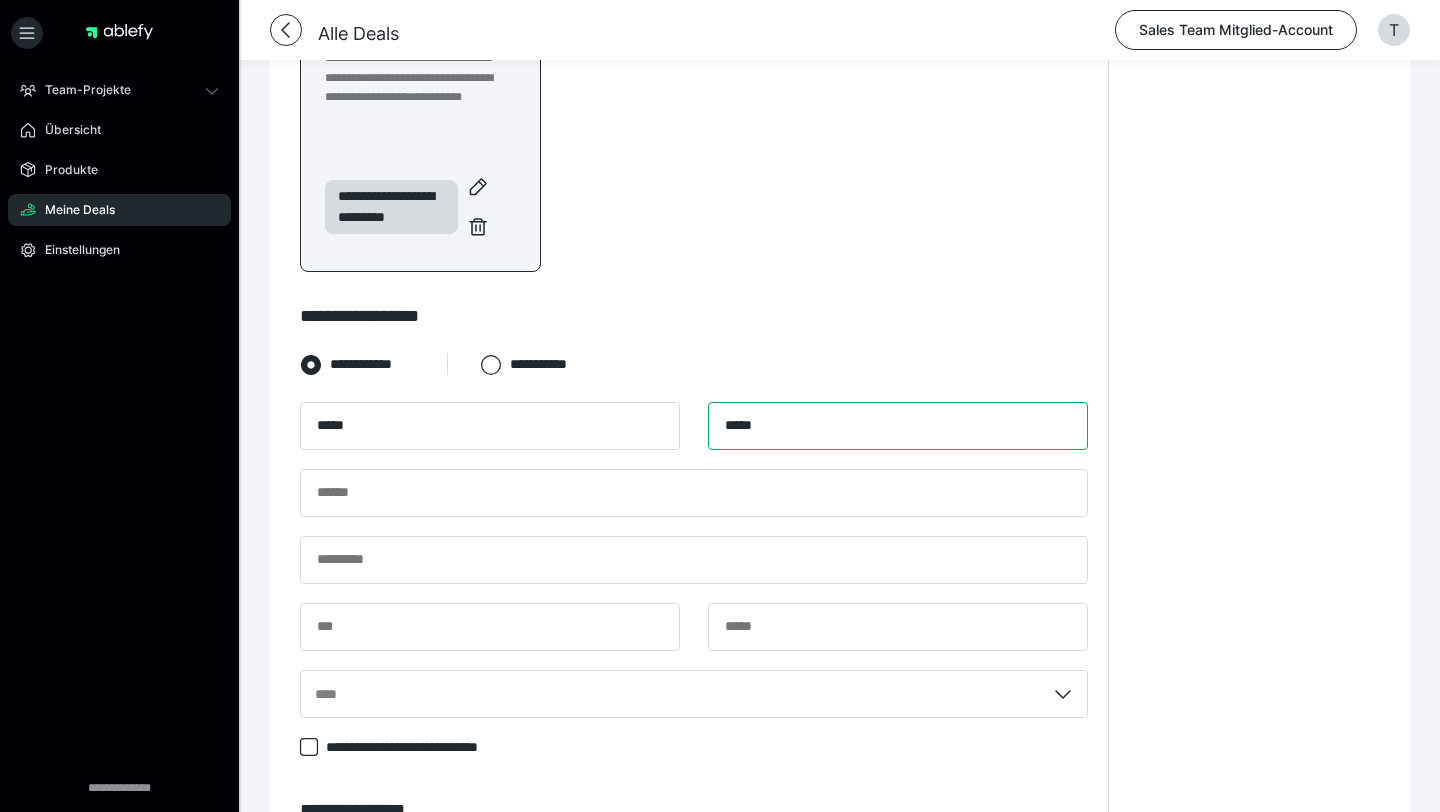 type on "*****" 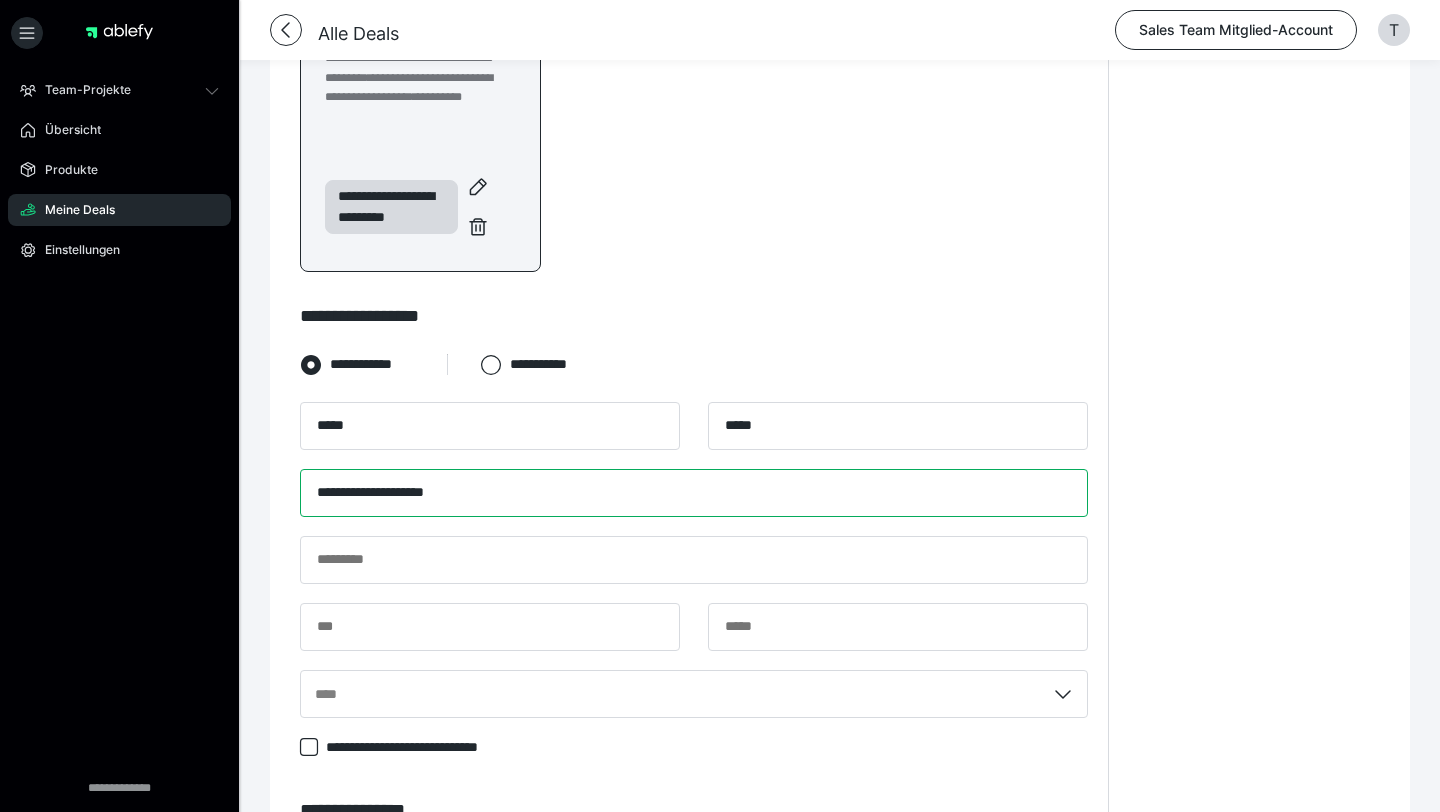 type on "**********" 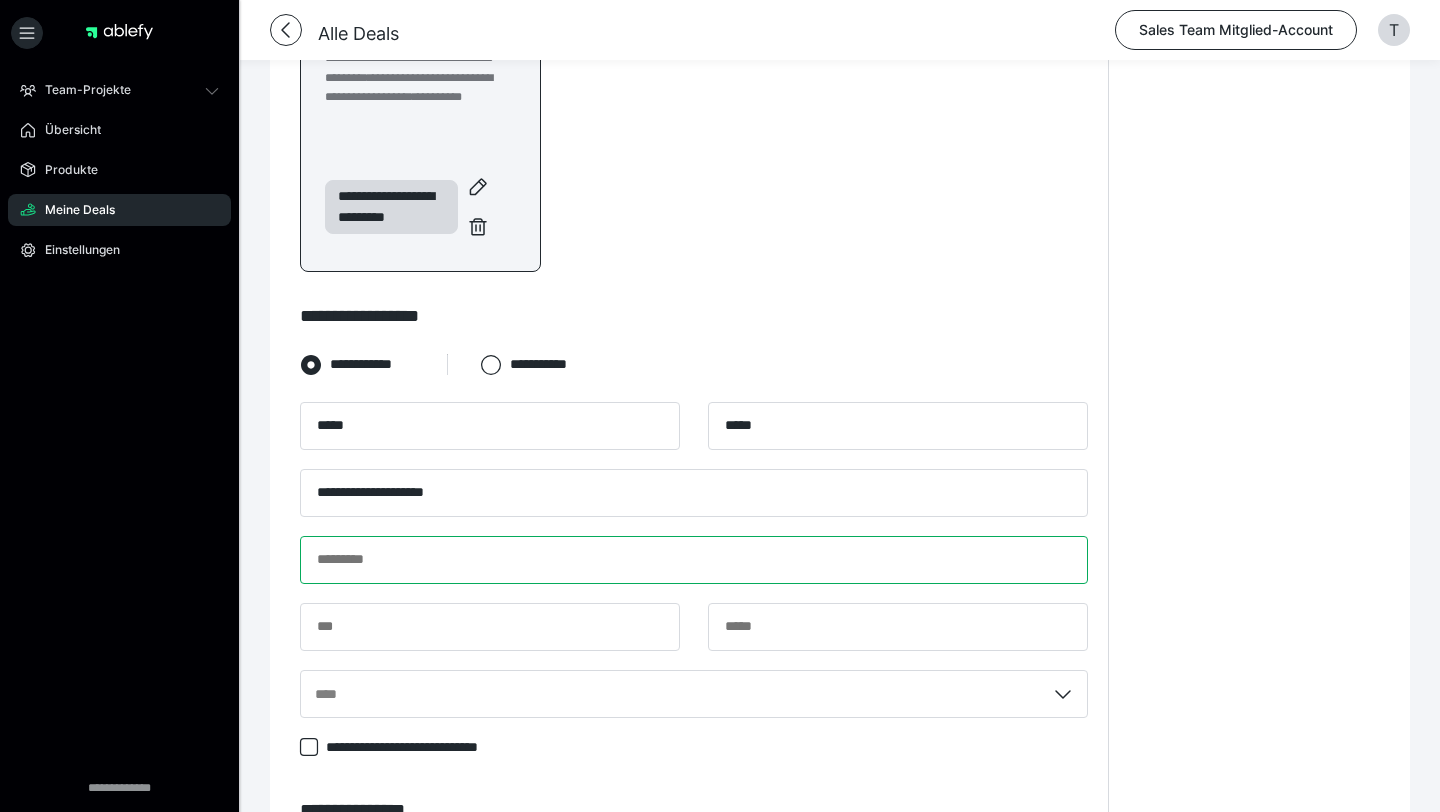 click at bounding box center [694, 560] 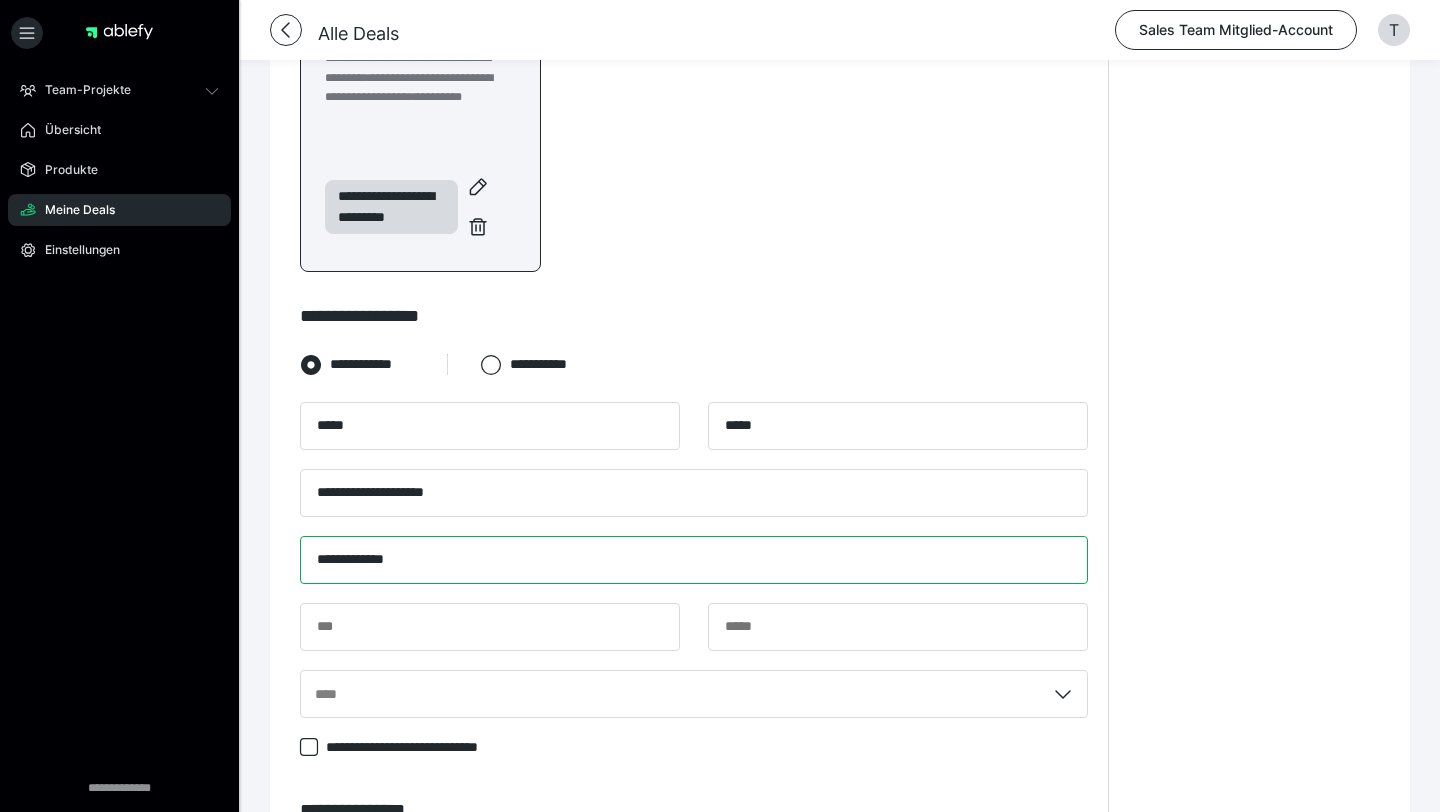 click on "**********" at bounding box center (694, 560) 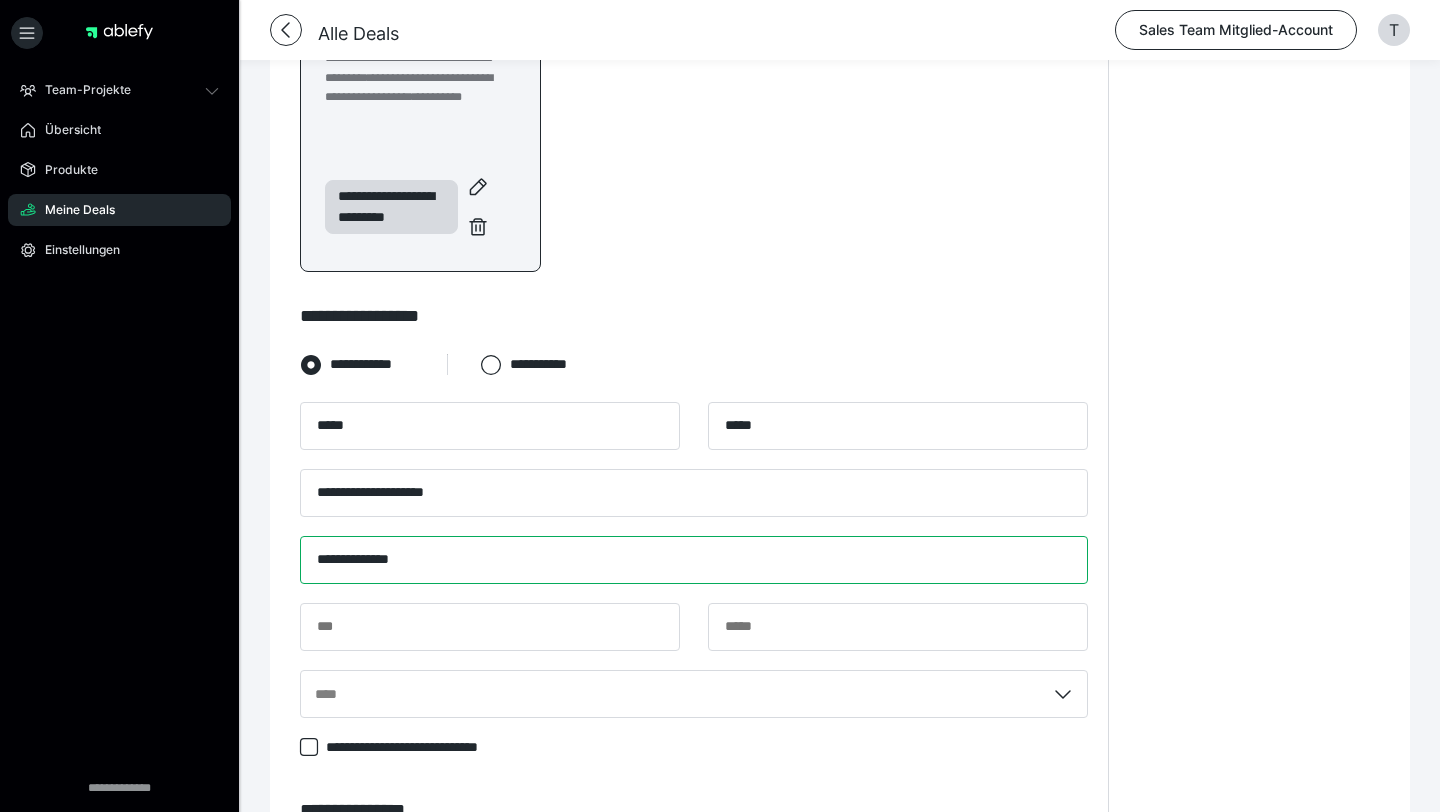 type on "**********" 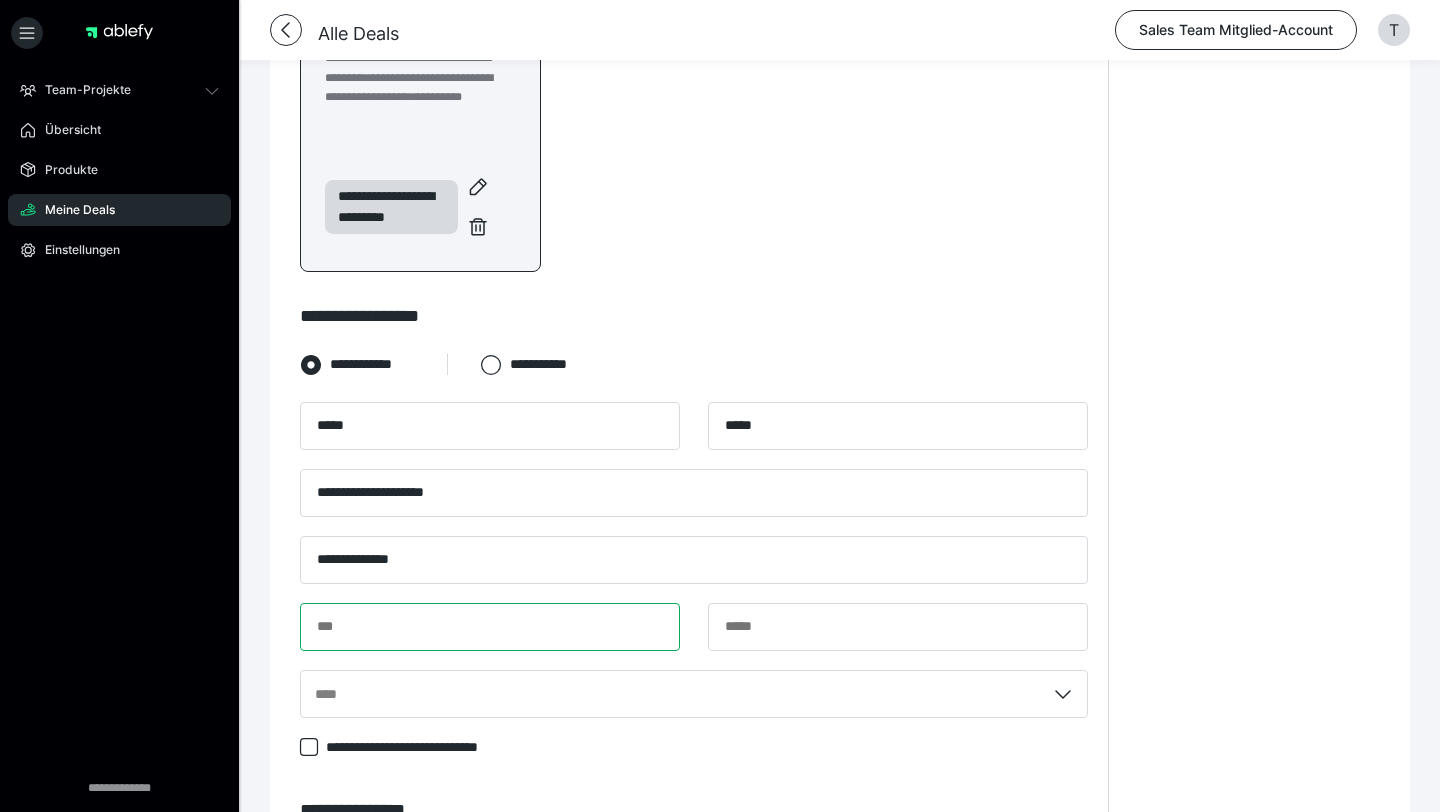 click at bounding box center (490, 627) 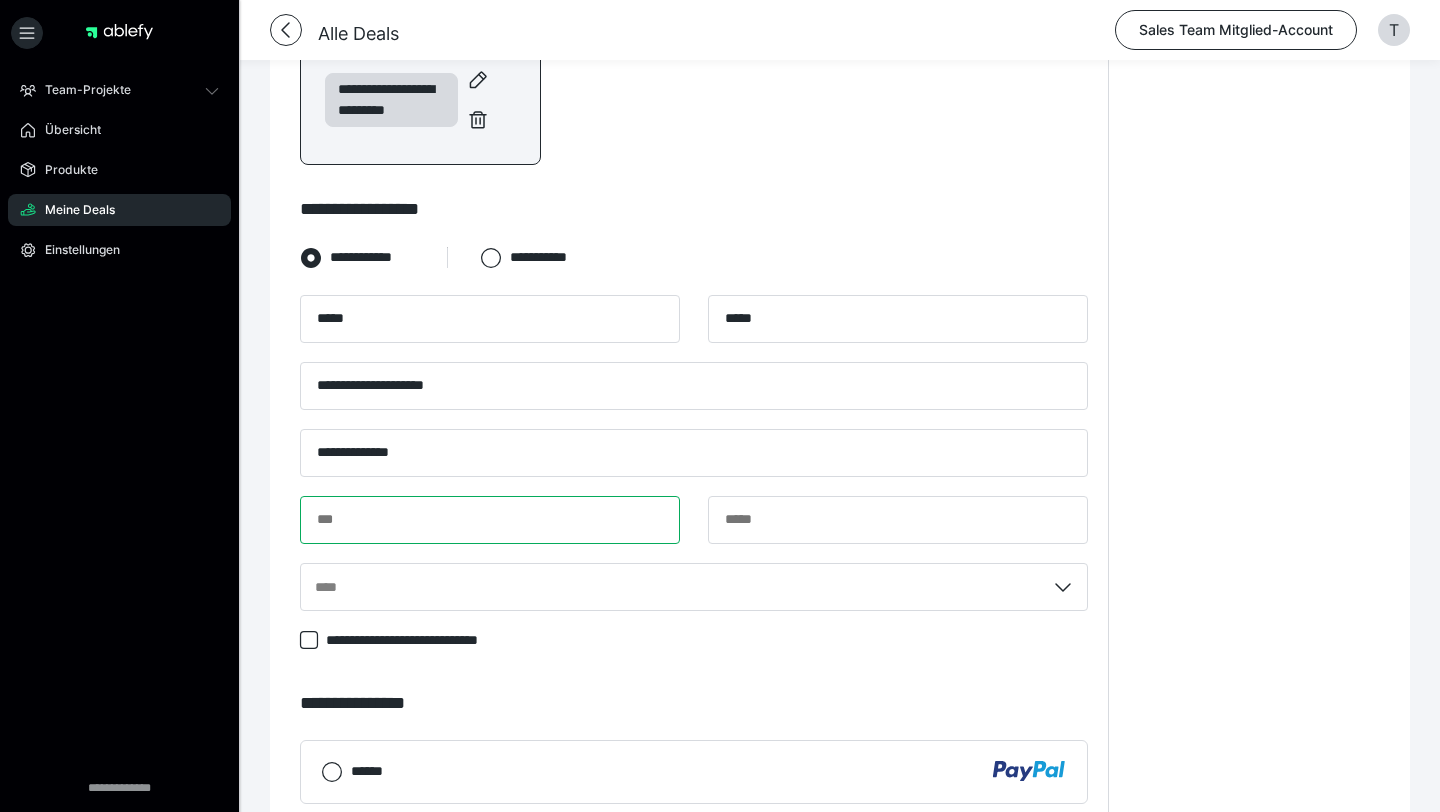 scroll, scrollTop: 778, scrollLeft: 0, axis: vertical 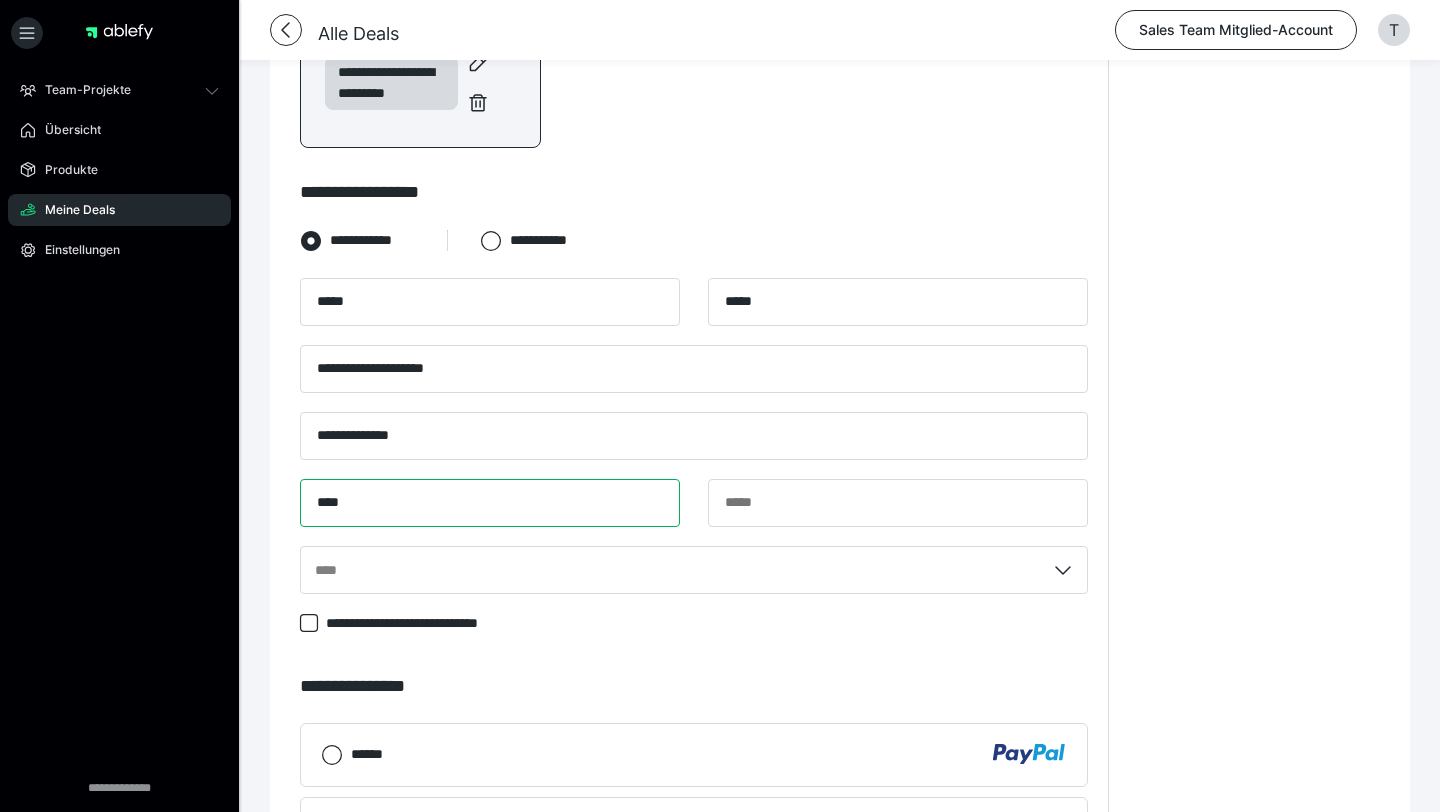 type on "****" 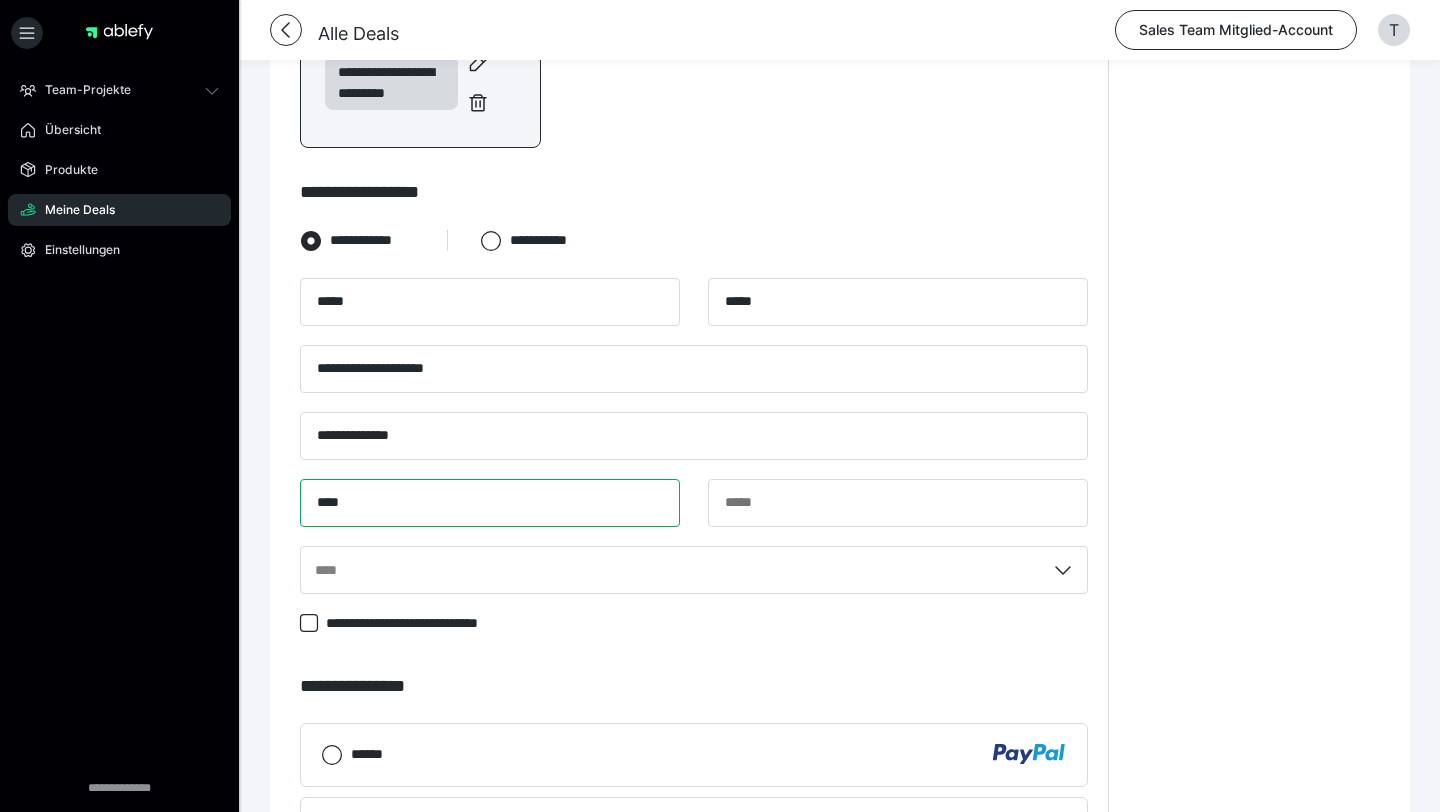 click on "****" at bounding box center (490, 503) 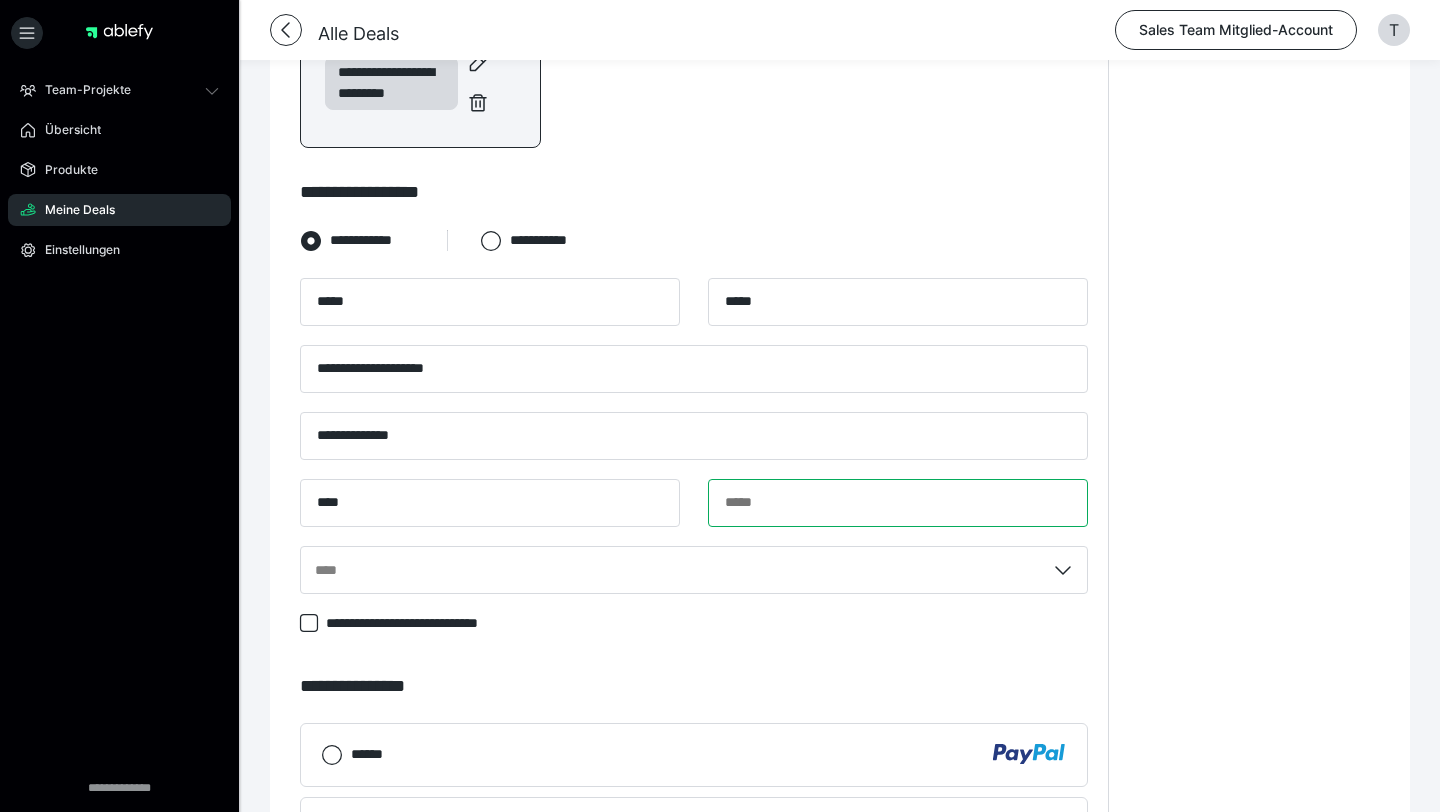 click at bounding box center [898, 503] 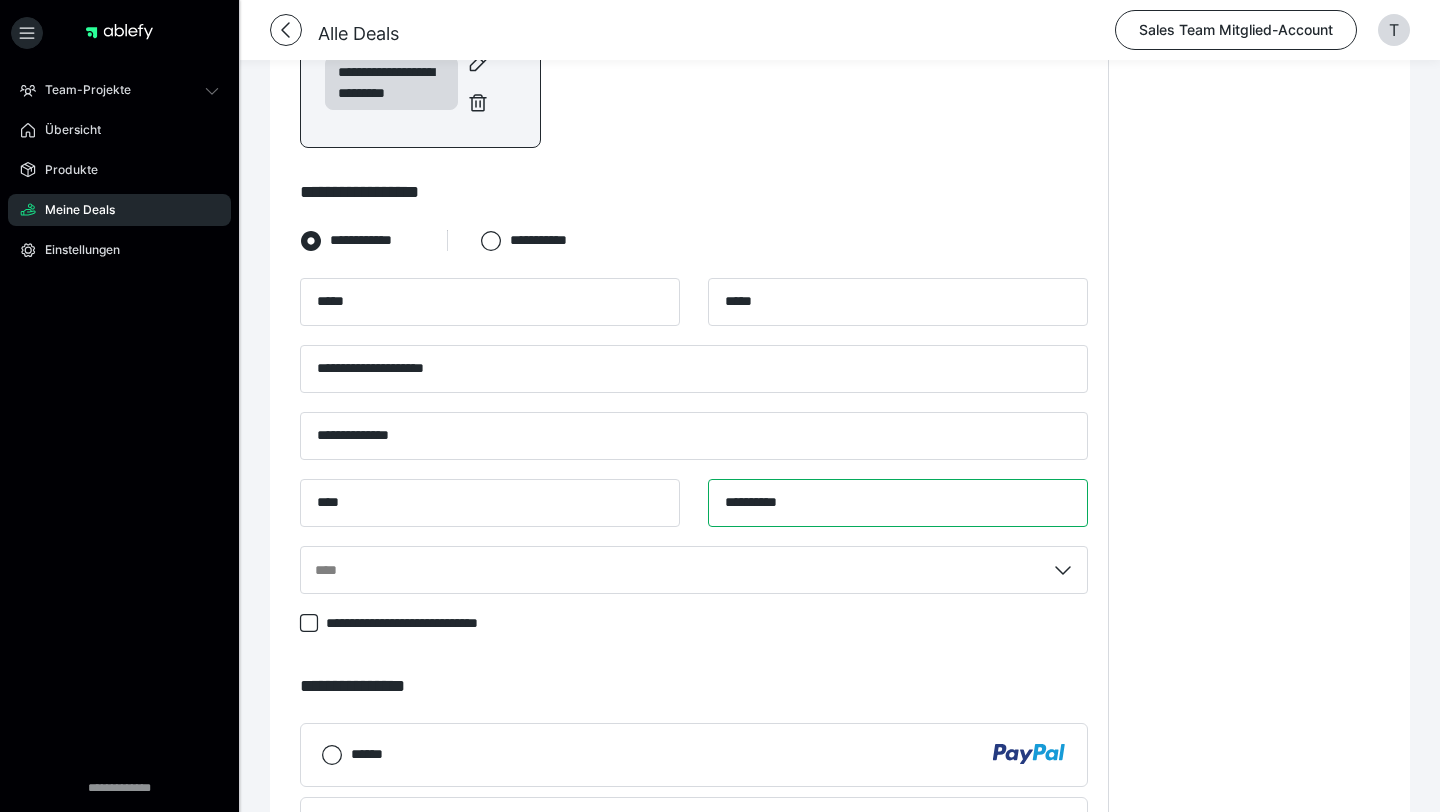 type on "**********" 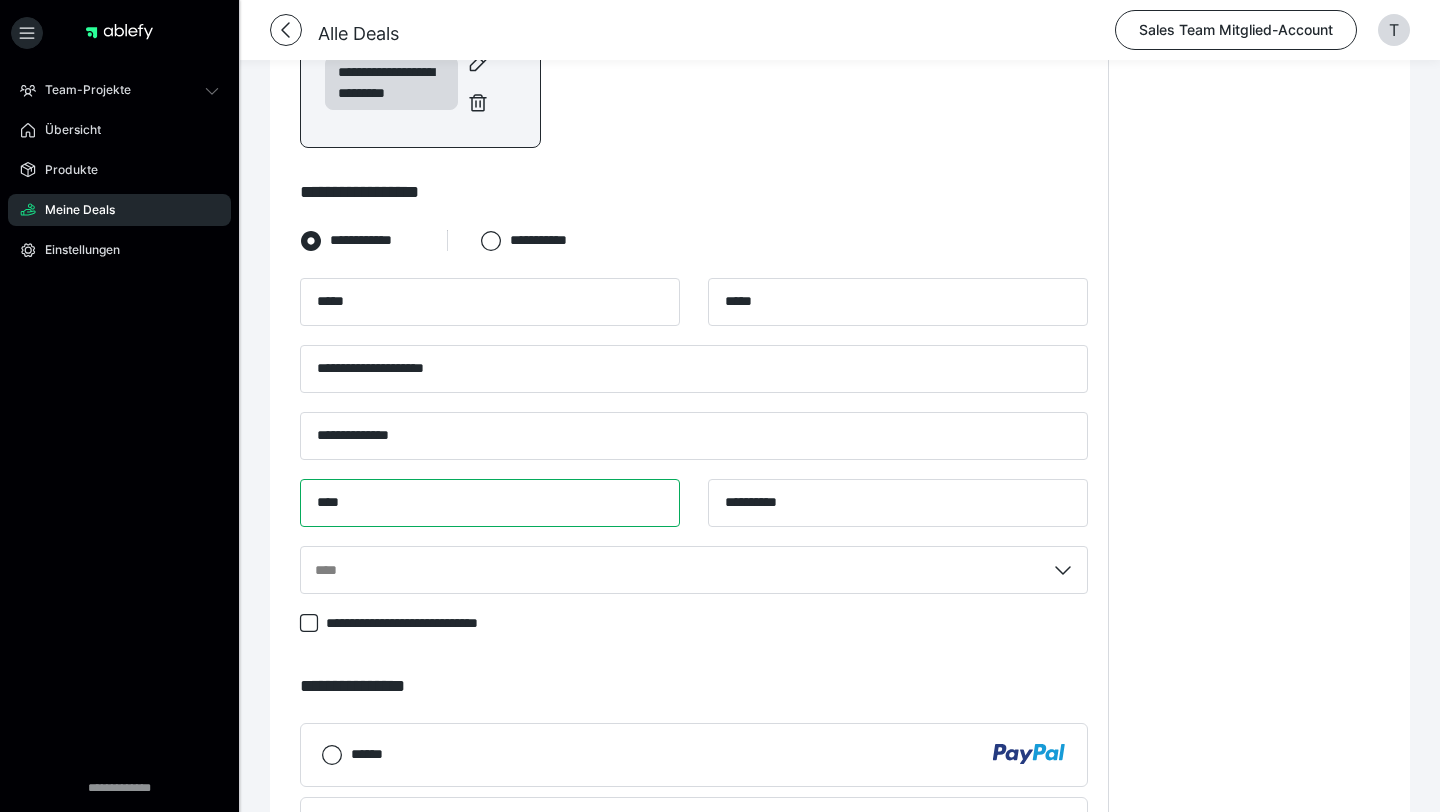 click on "****" at bounding box center [490, 503] 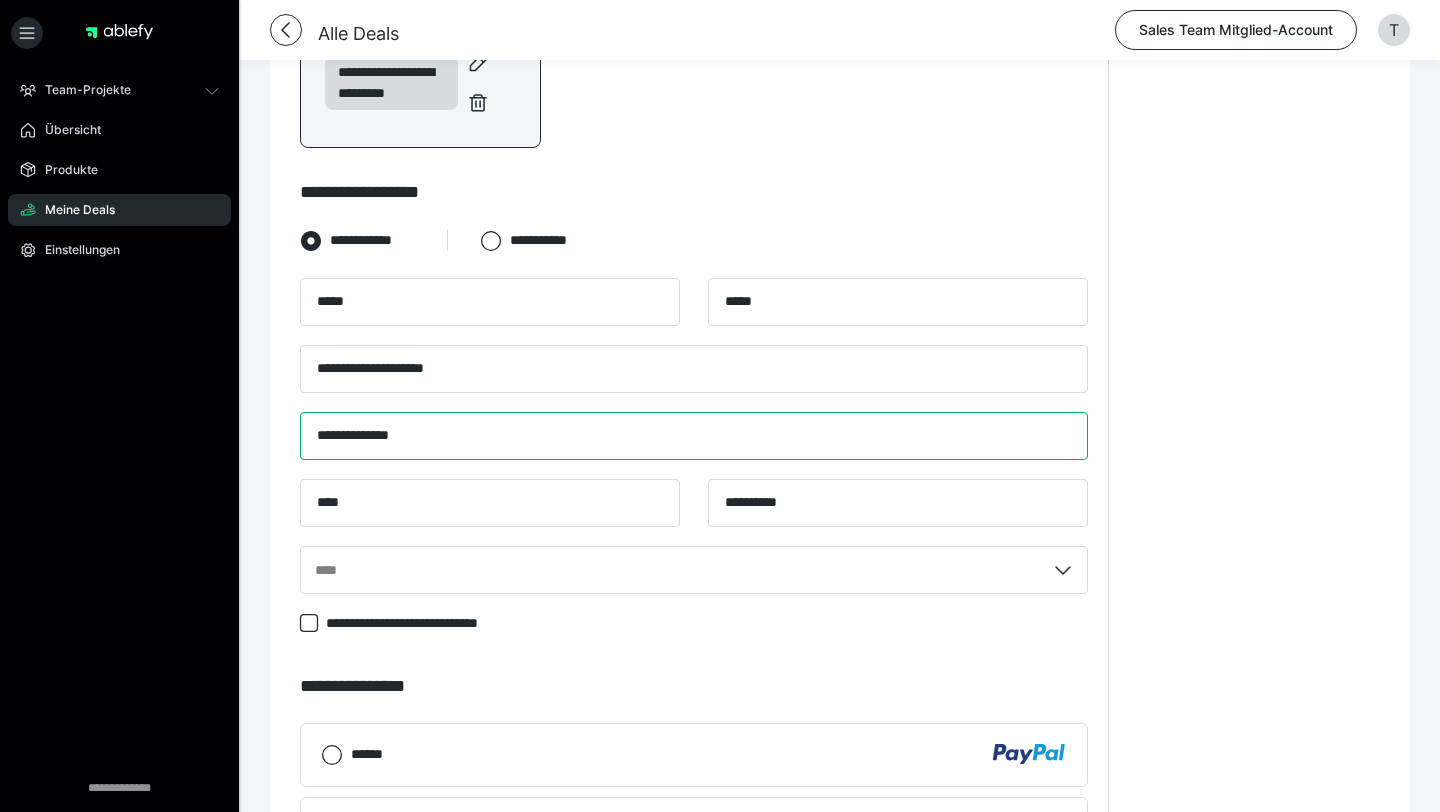 click on "**********" at bounding box center [694, 436] 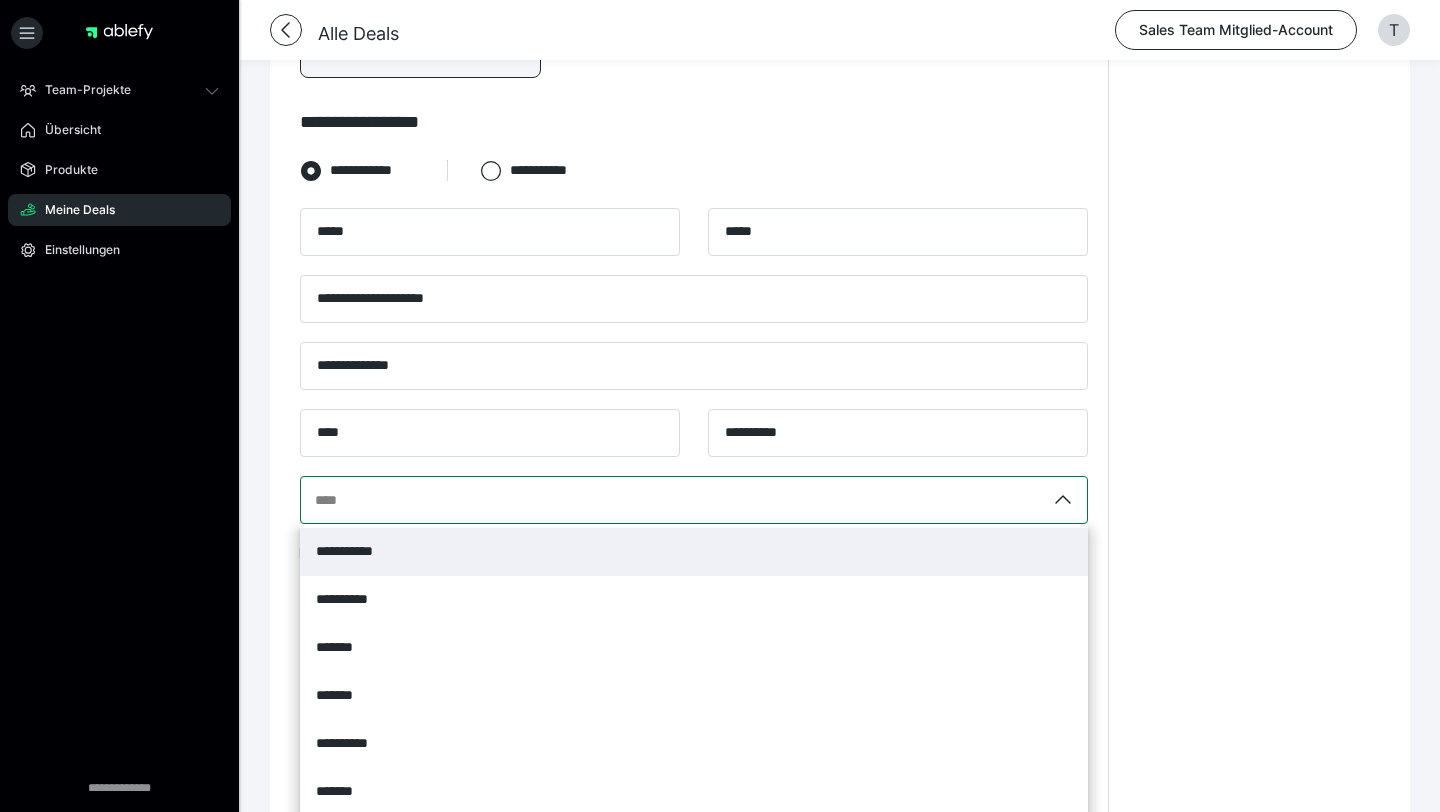 click on "**********" at bounding box center (694, 500) 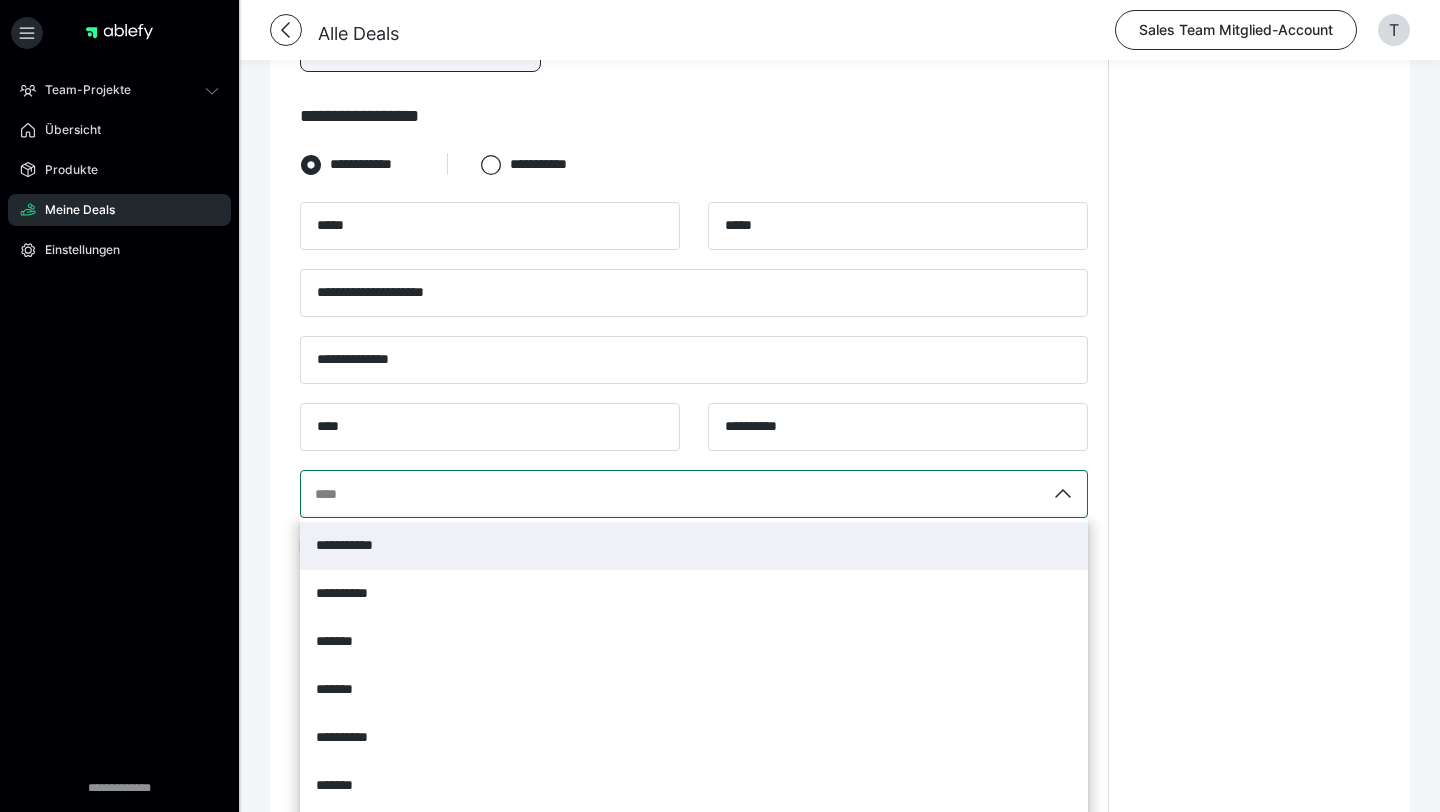 click on "**********" at bounding box center (316, 494) 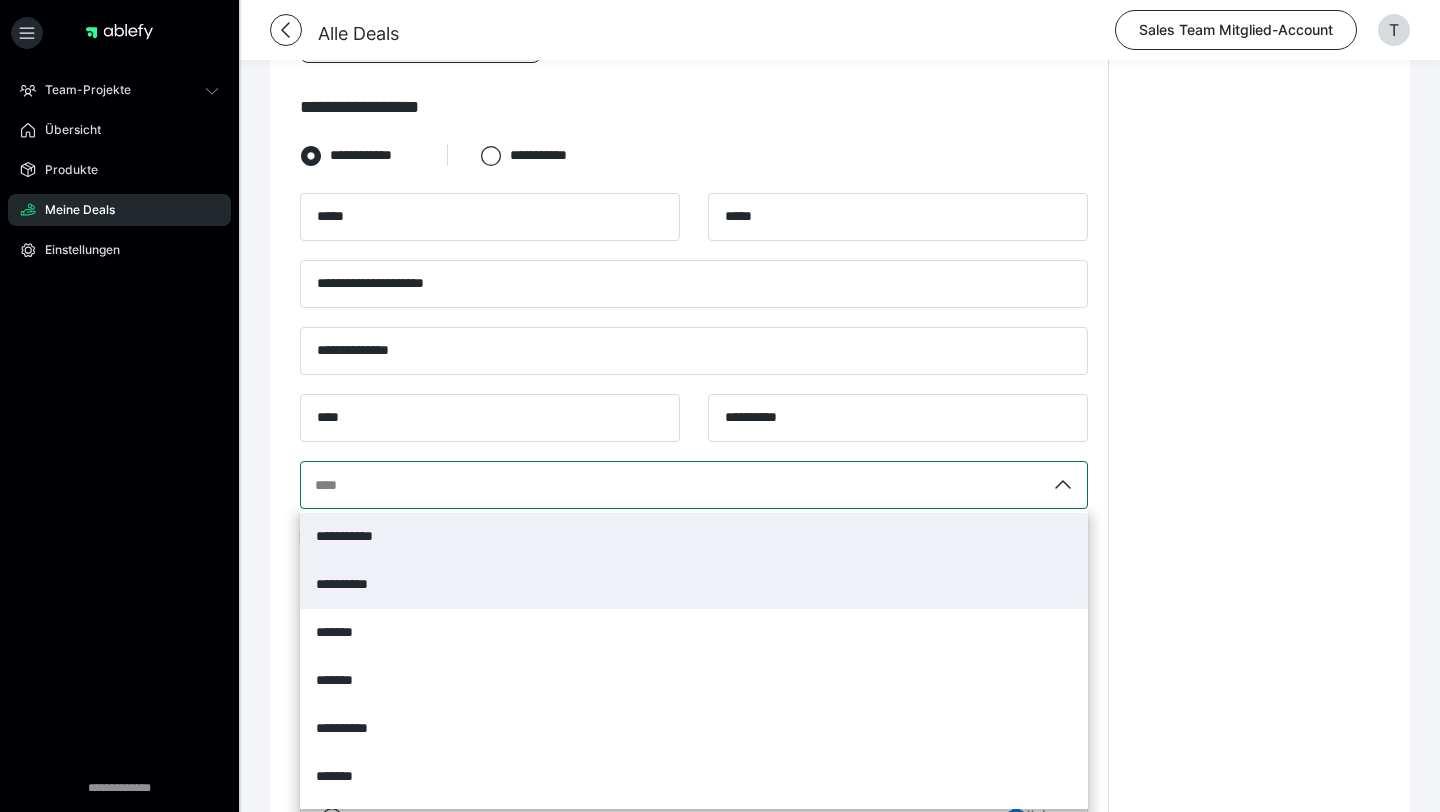 scroll, scrollTop: 867, scrollLeft: 0, axis: vertical 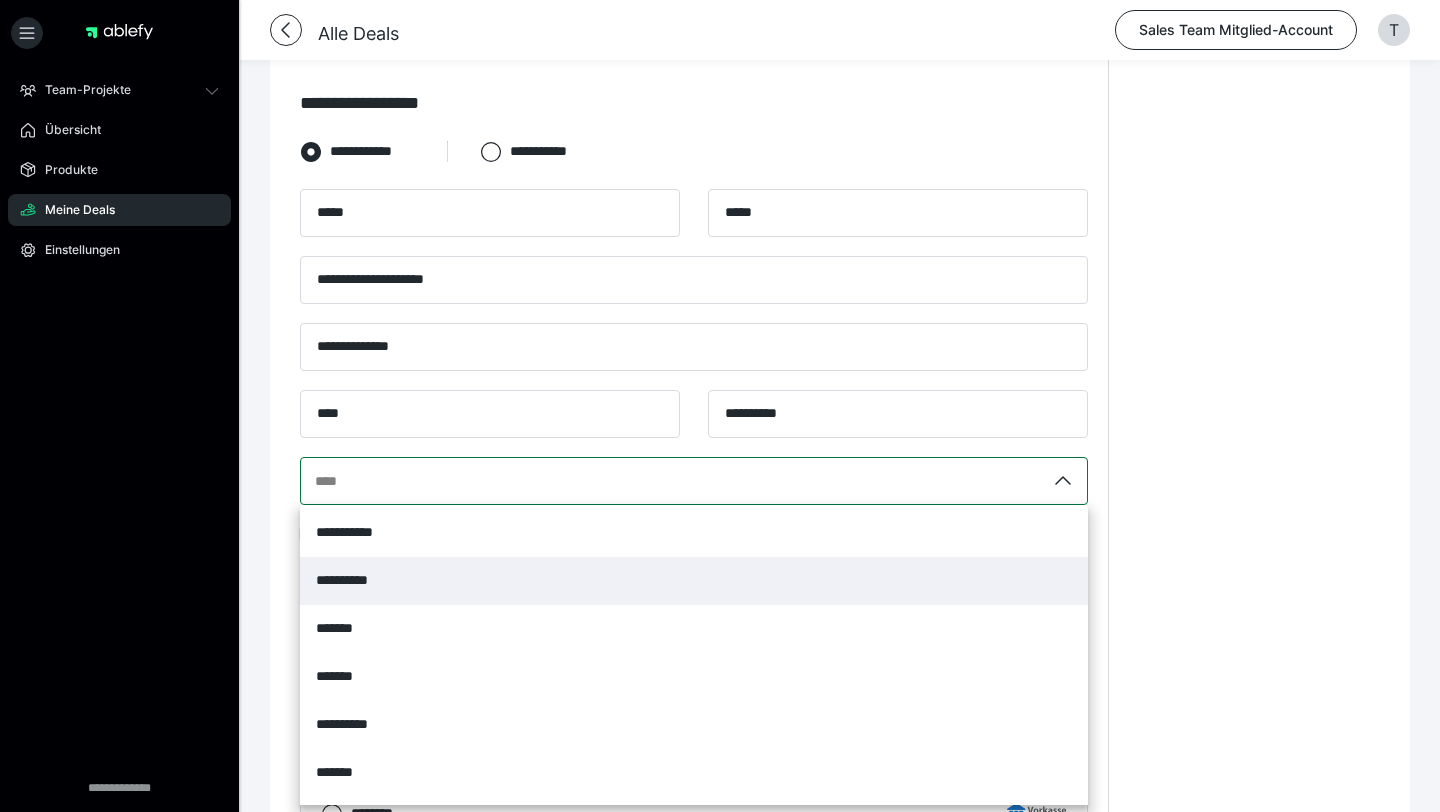 click on "**********" at bounding box center (694, 581) 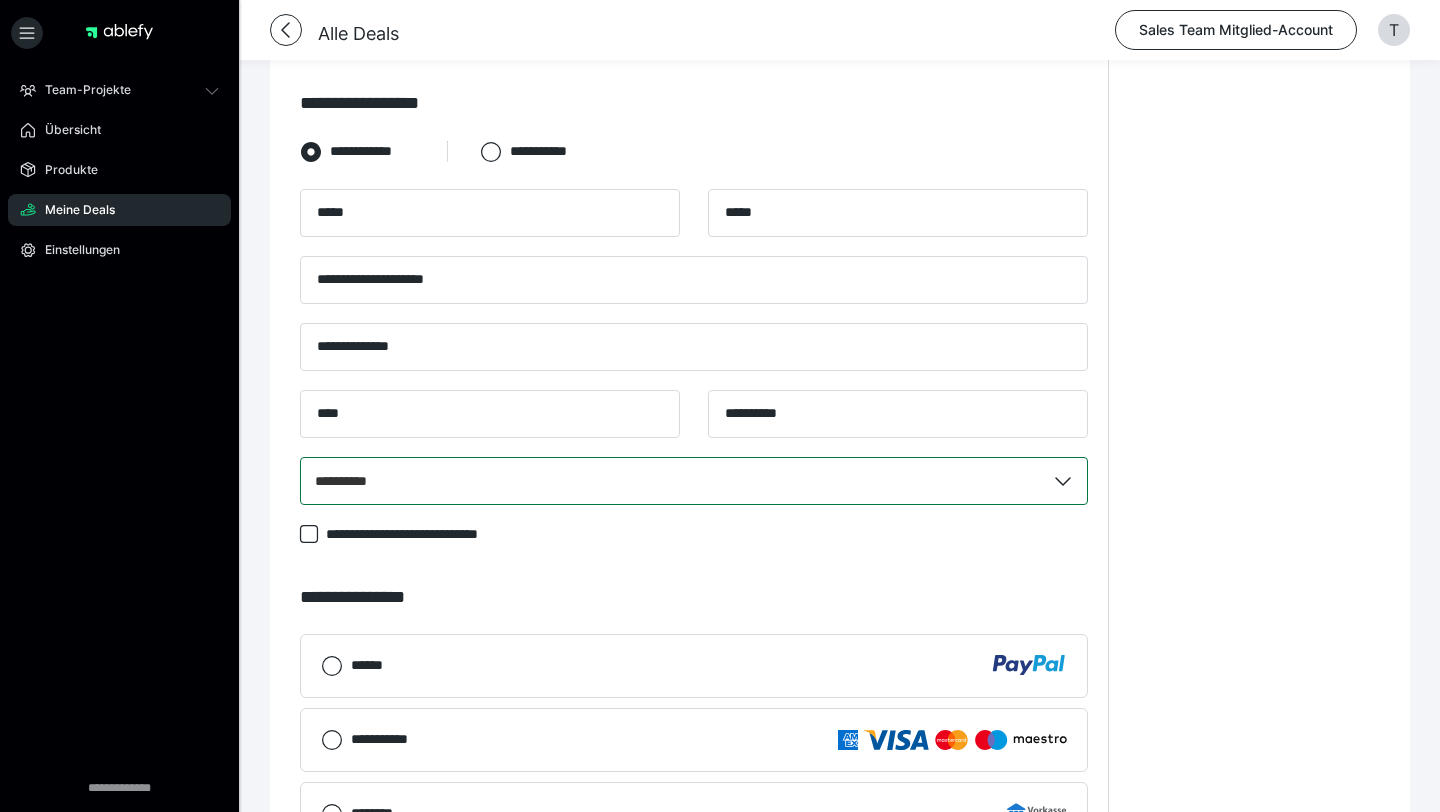click on "******" at bounding box center (709, 665) 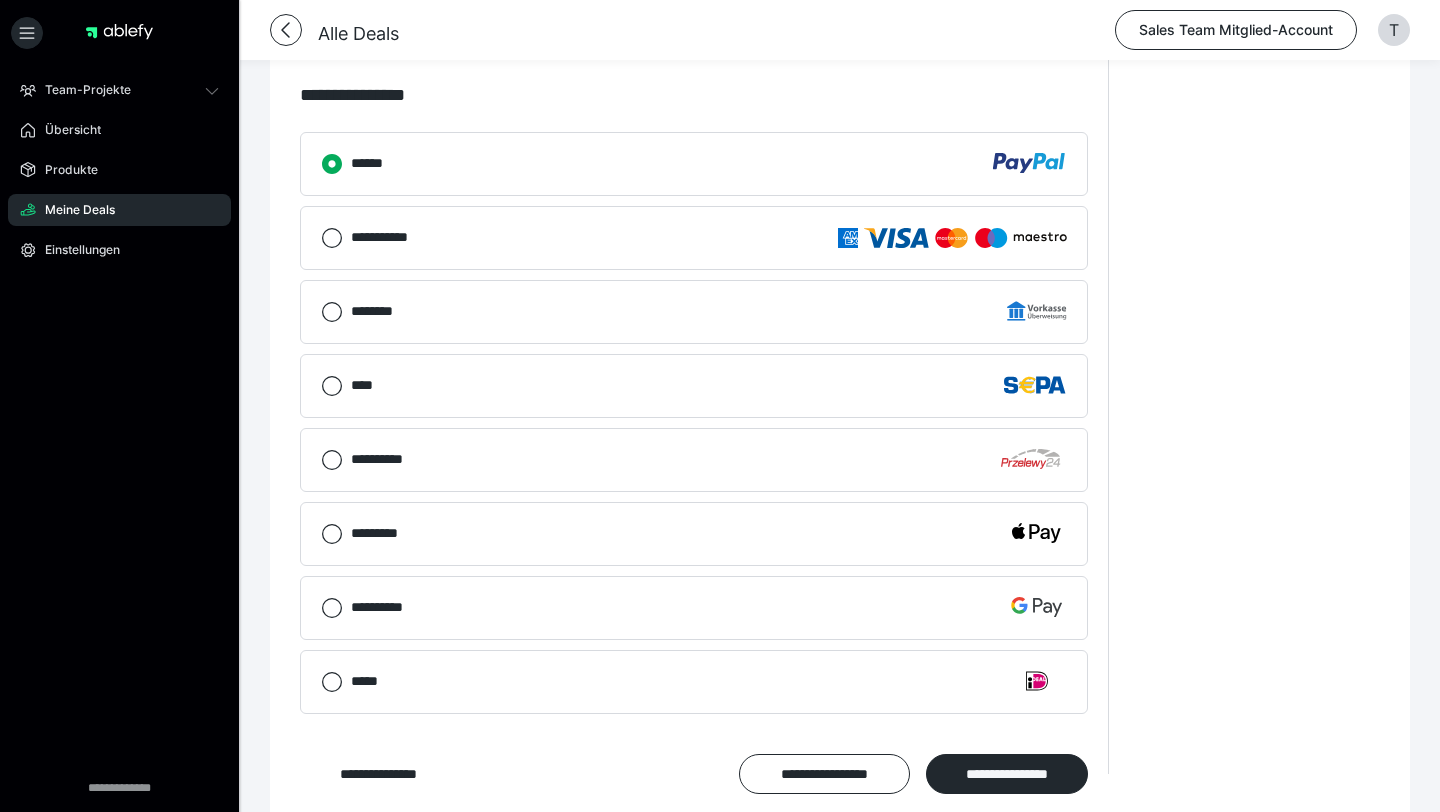 scroll, scrollTop: 1425, scrollLeft: 0, axis: vertical 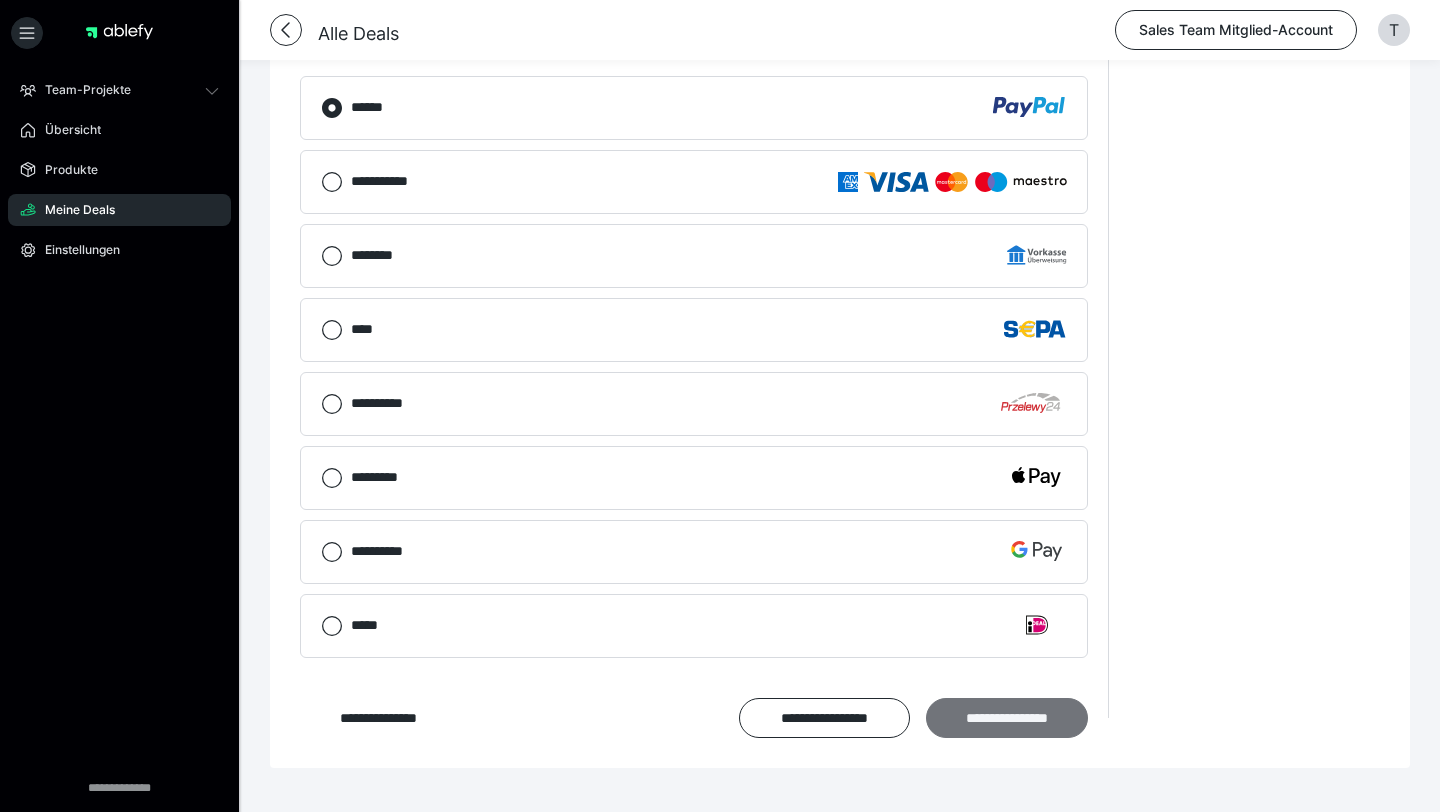 click on "**********" at bounding box center (1007, 718) 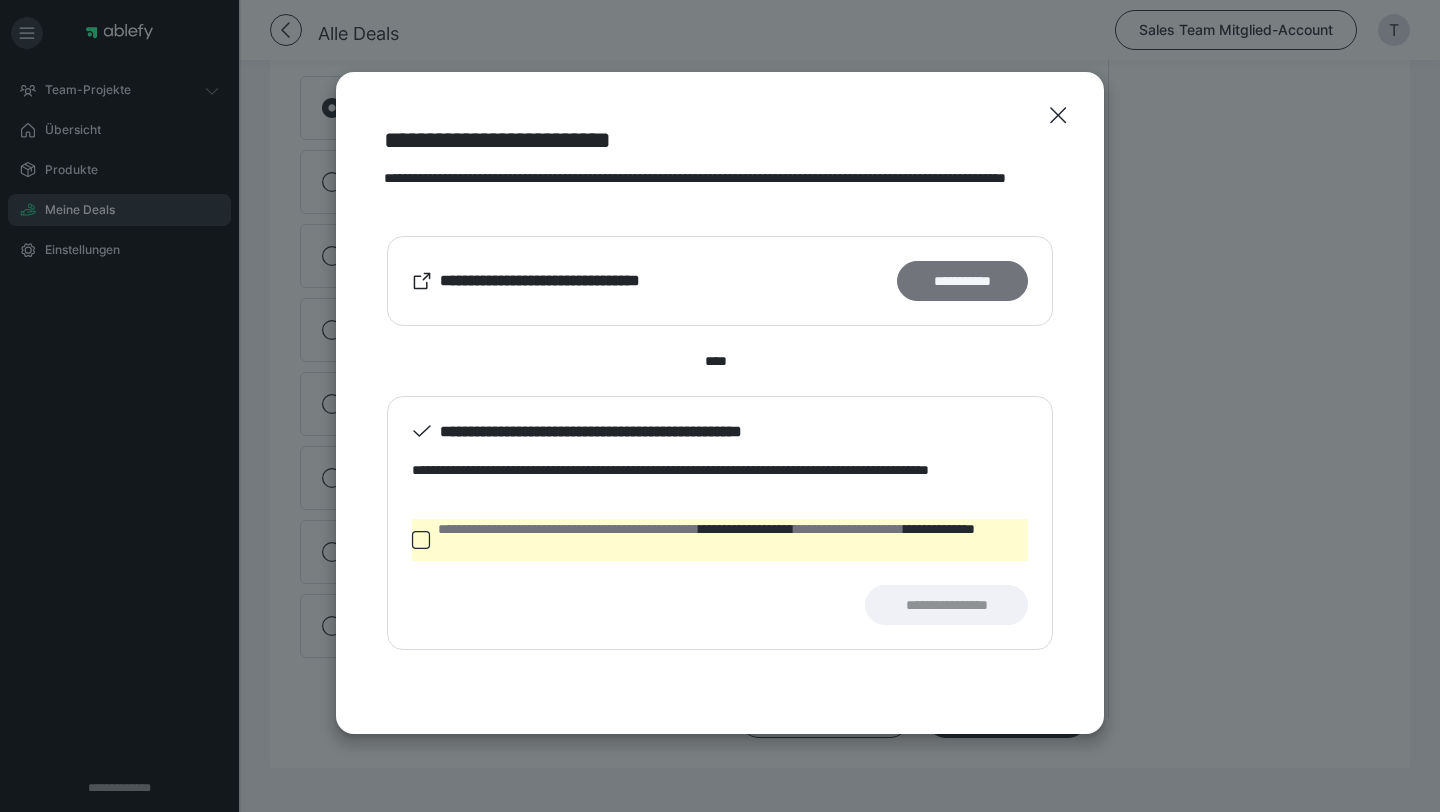 click on "**********" at bounding box center (962, 281) 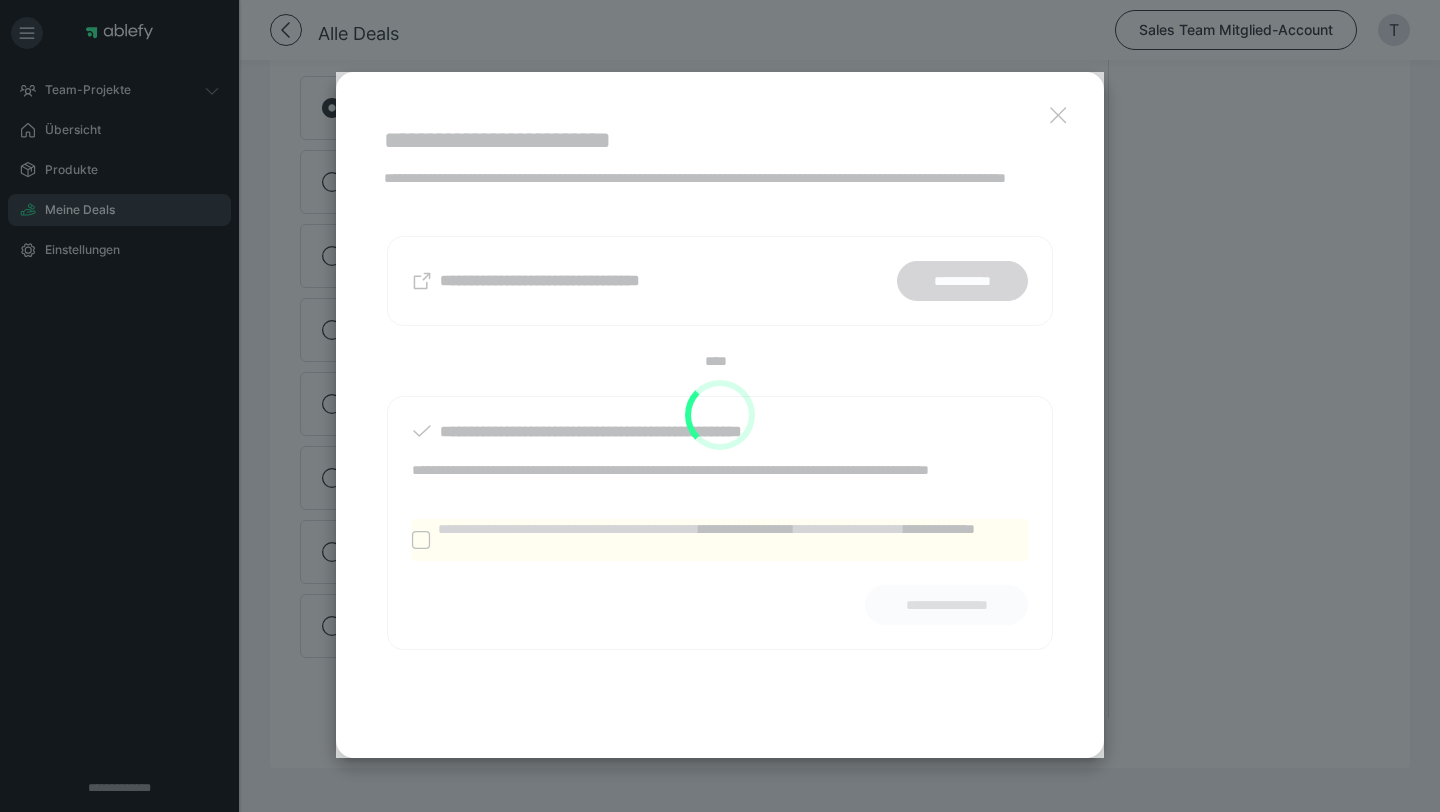 scroll, scrollTop: 896, scrollLeft: 0, axis: vertical 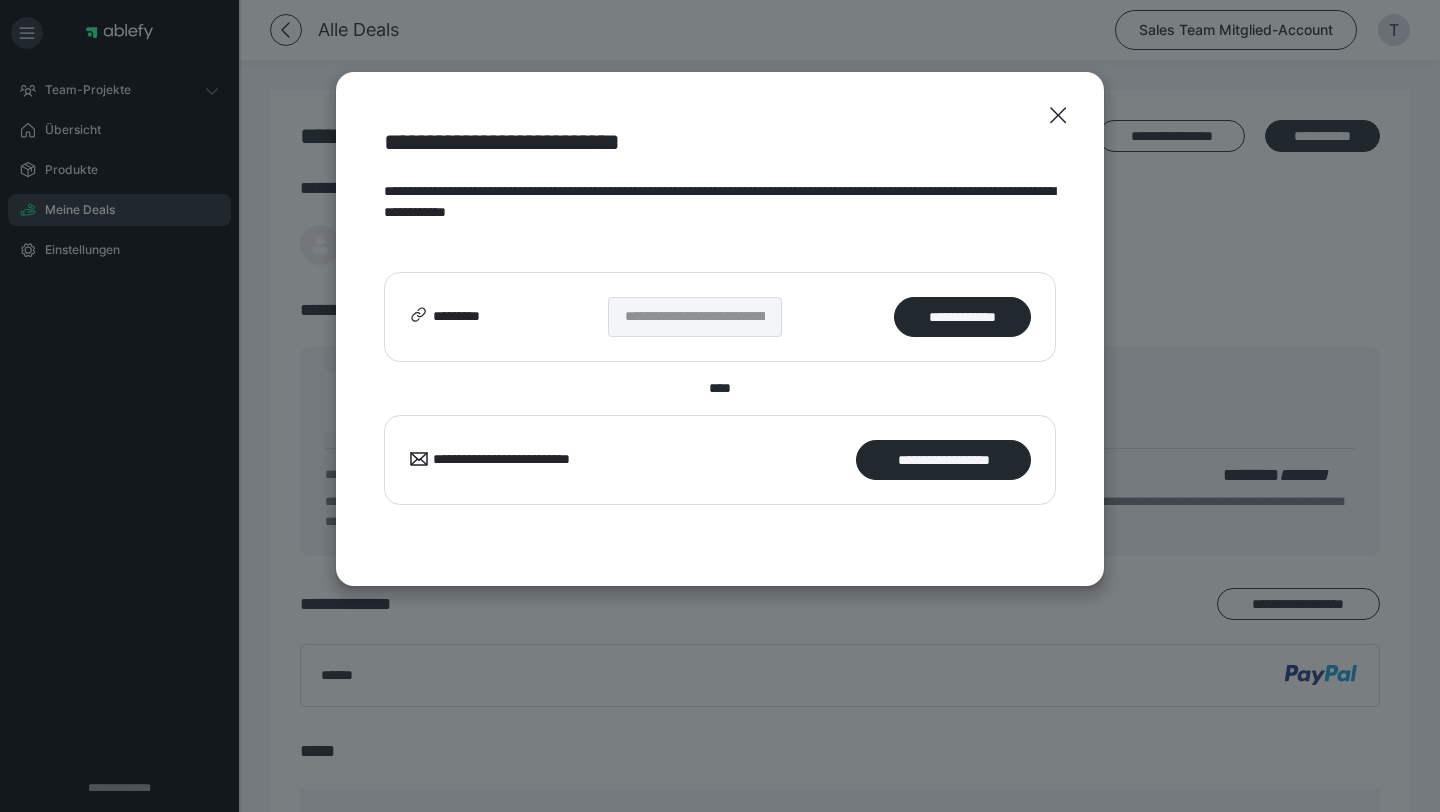 click on "**********" at bounding box center [720, 317] 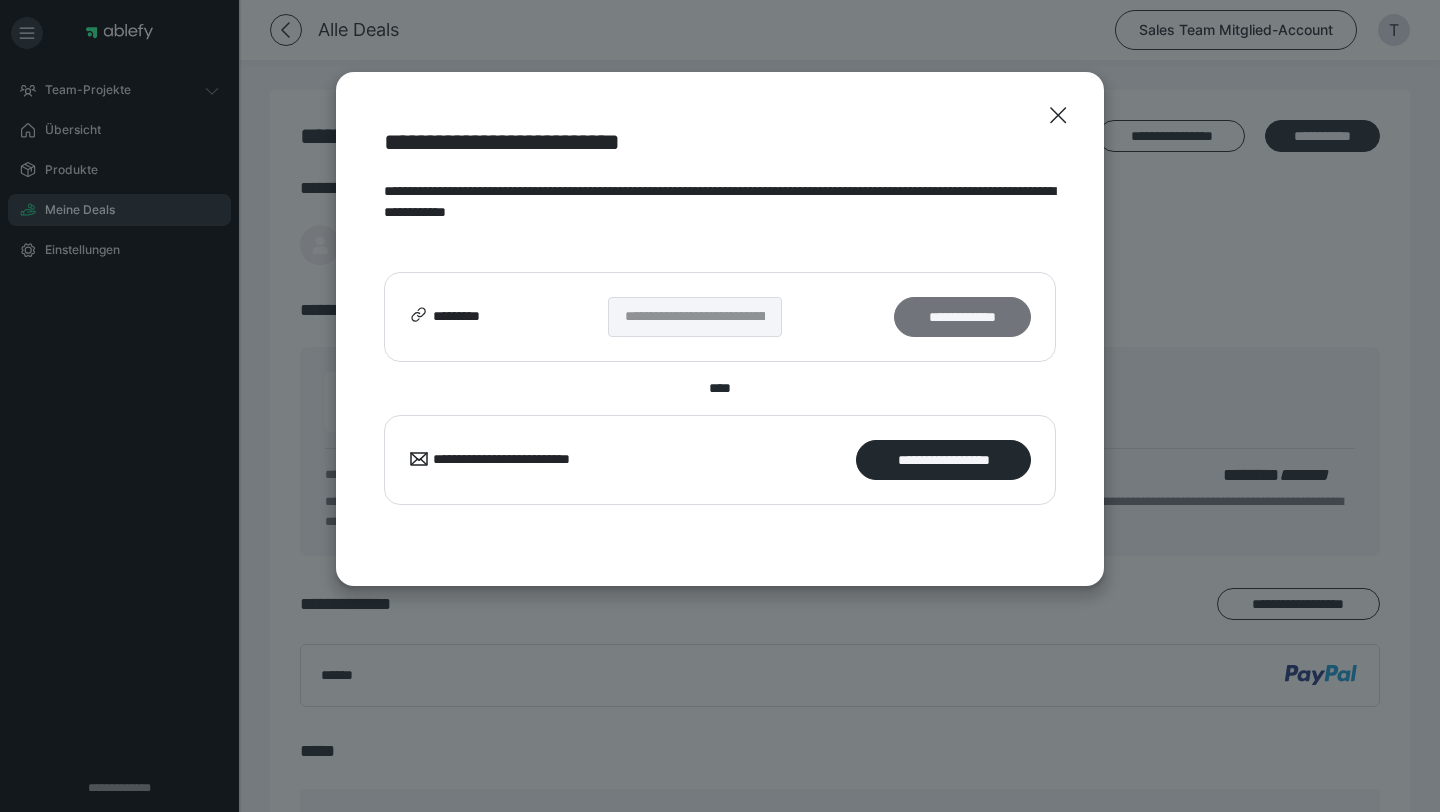 click on "**********" at bounding box center (962, 317) 